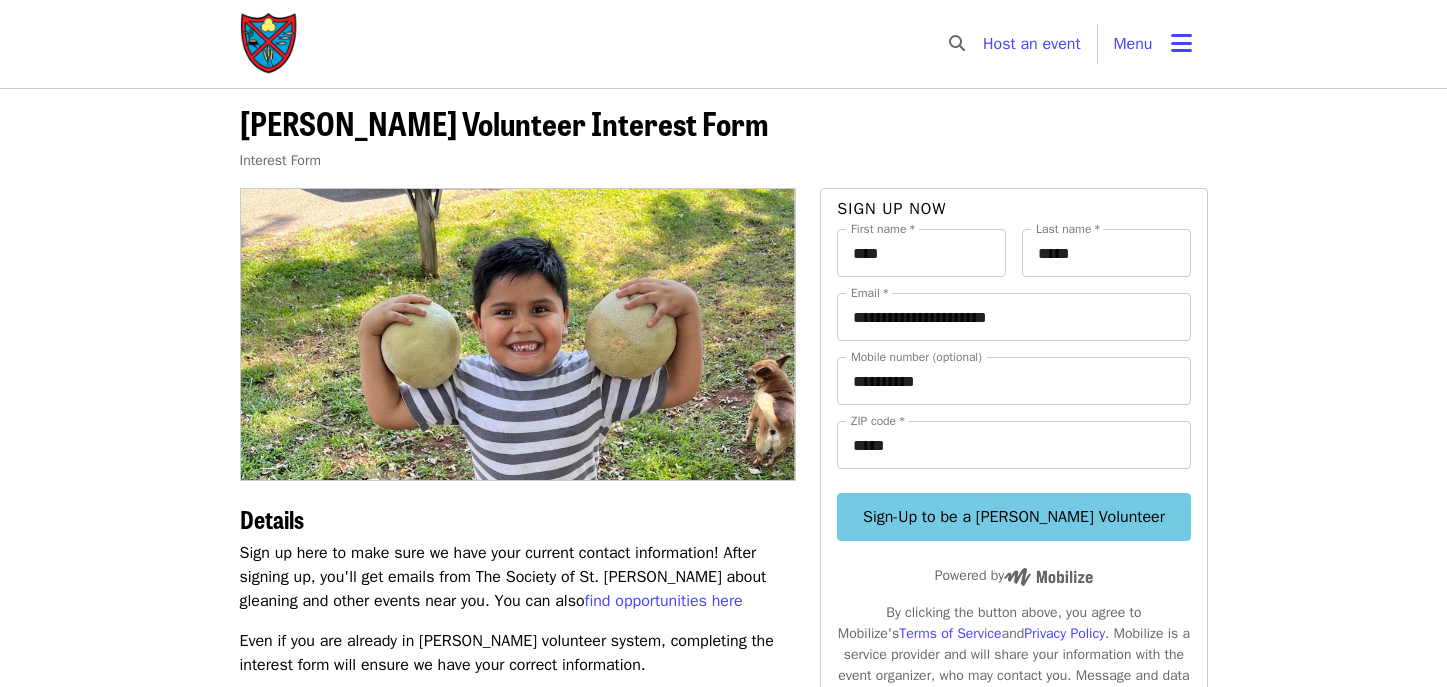 scroll, scrollTop: 0, scrollLeft: 0, axis: both 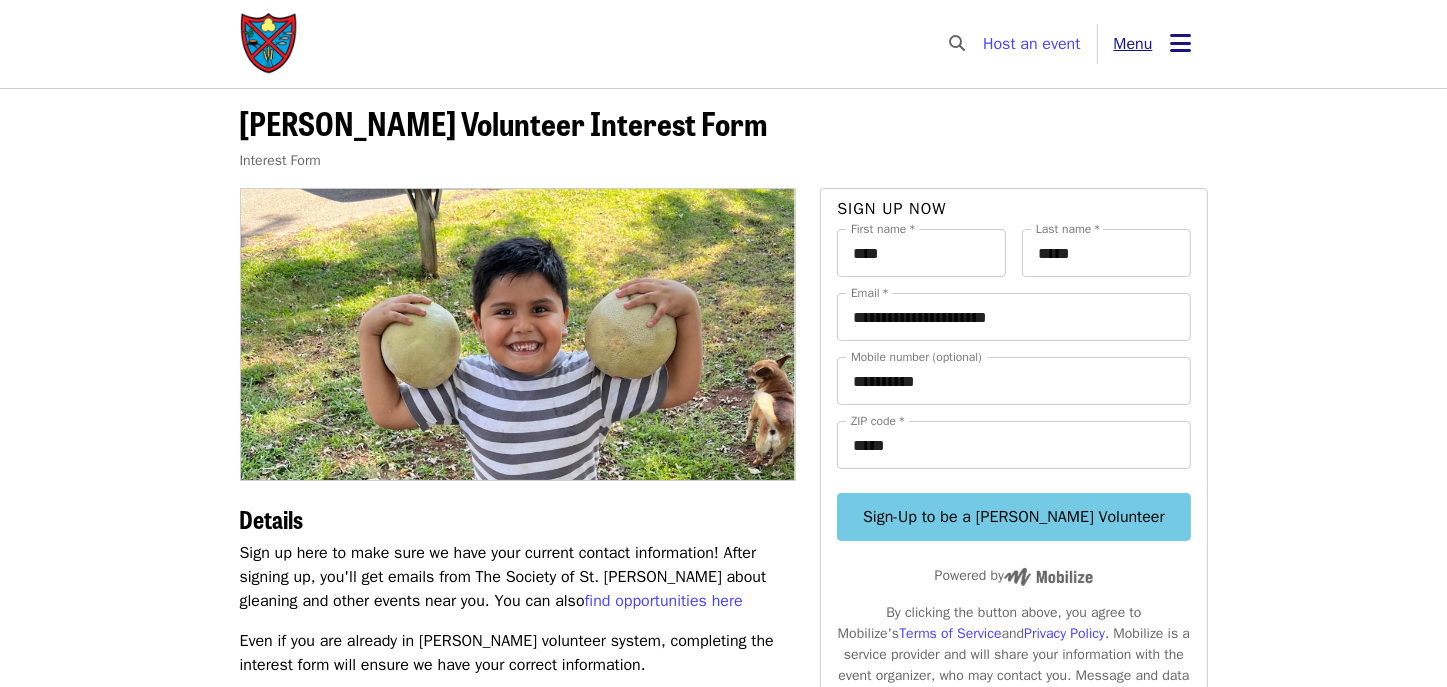 click at bounding box center (1181, 43) 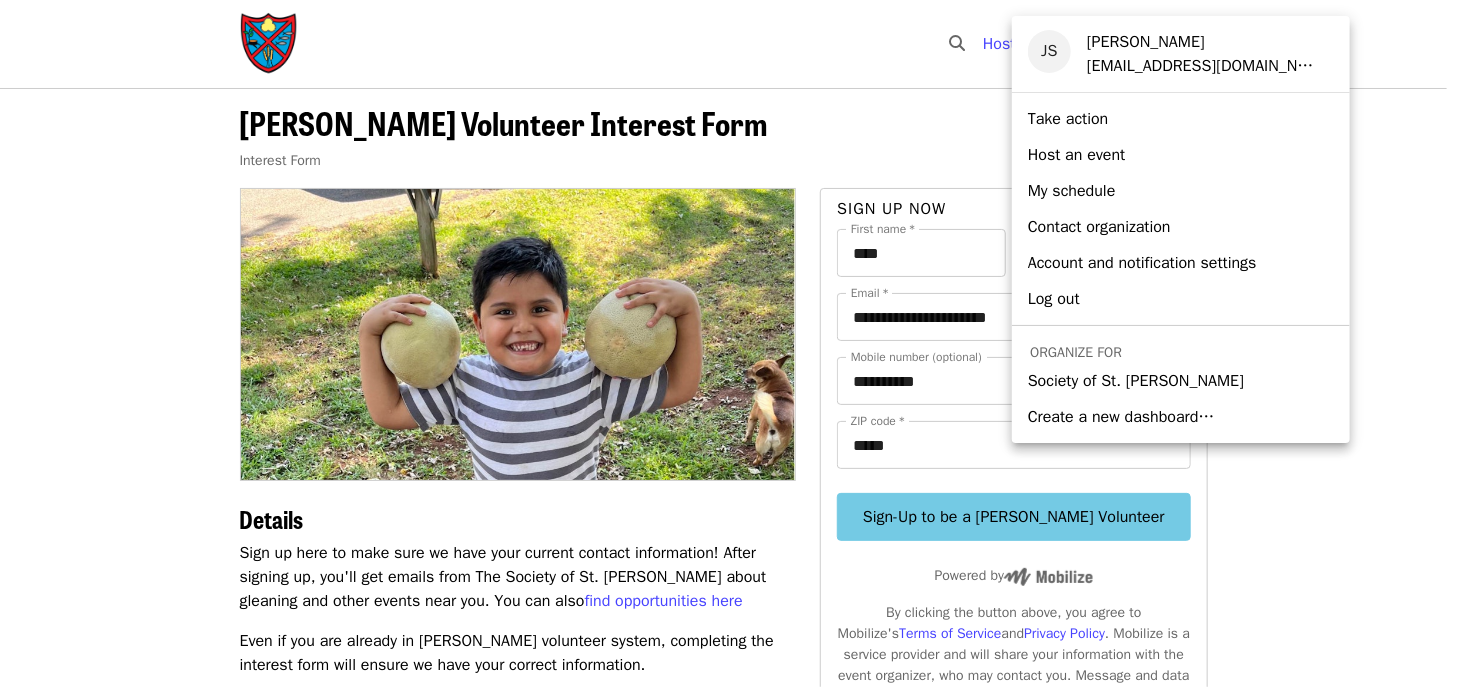 click on "Society of St. [PERSON_NAME]" at bounding box center [1136, 381] 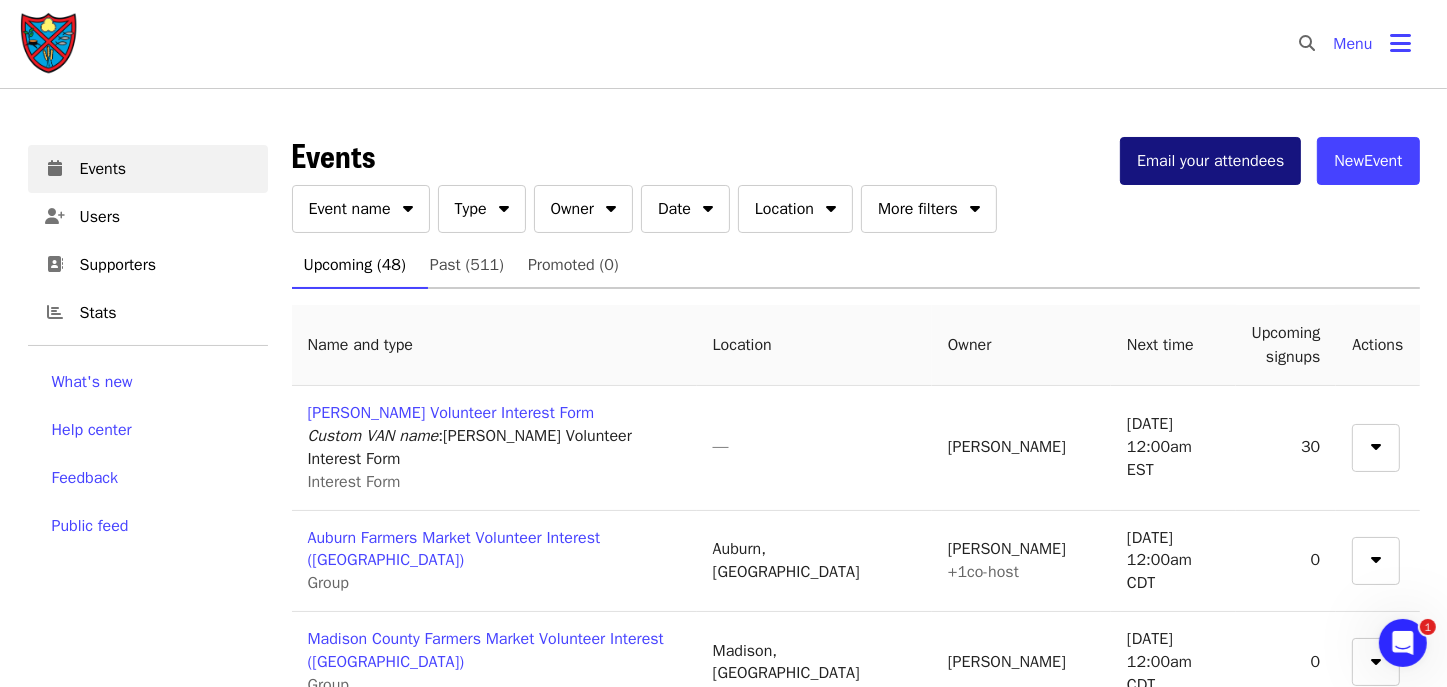 scroll, scrollTop: 0, scrollLeft: 0, axis: both 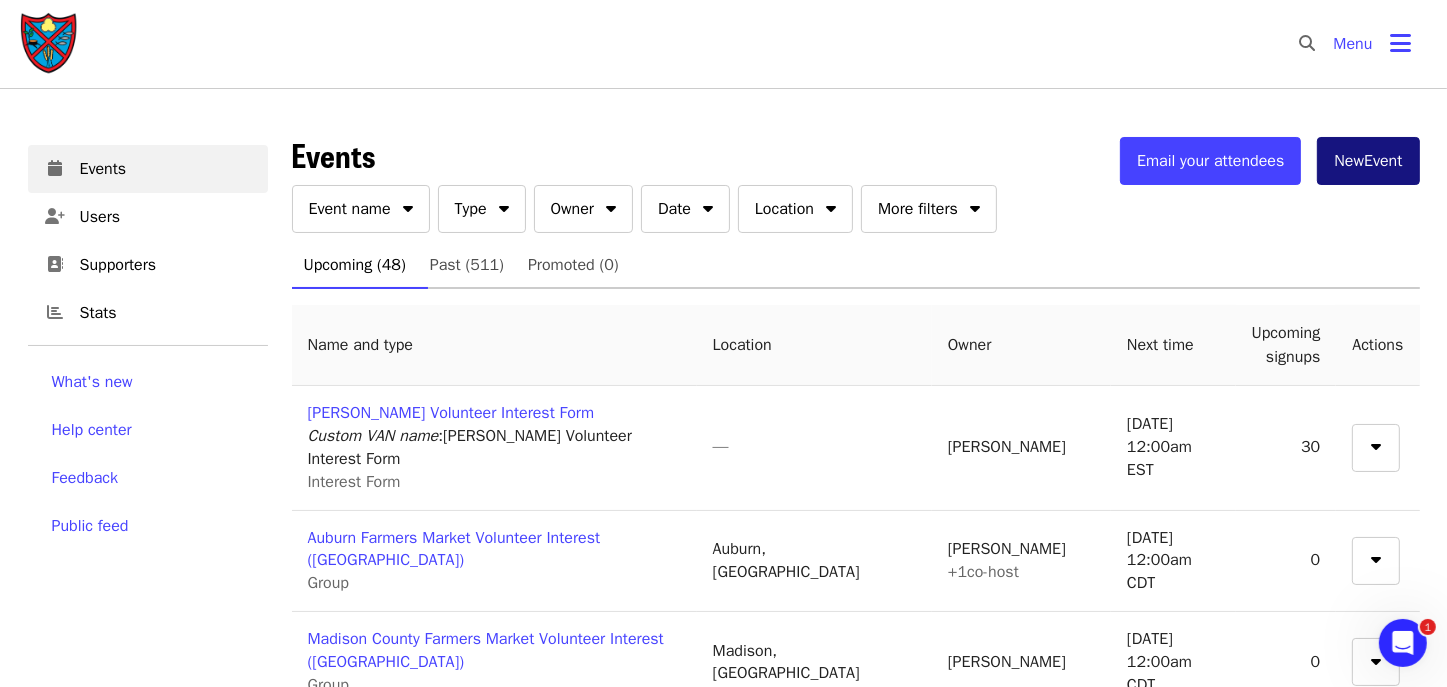 click on "New  Event" at bounding box center (1368, 161) 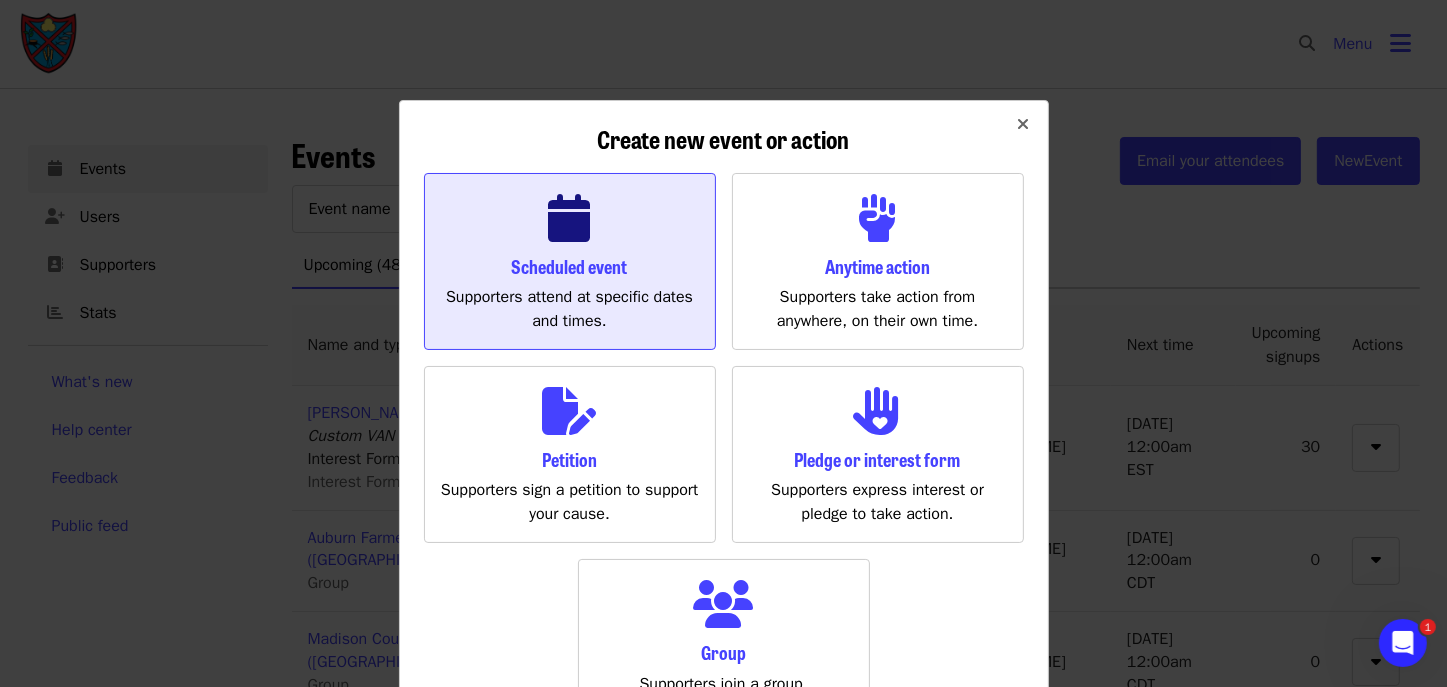 click on "Scheduled event Supporters attend at specific dates and times." at bounding box center (570, 261) 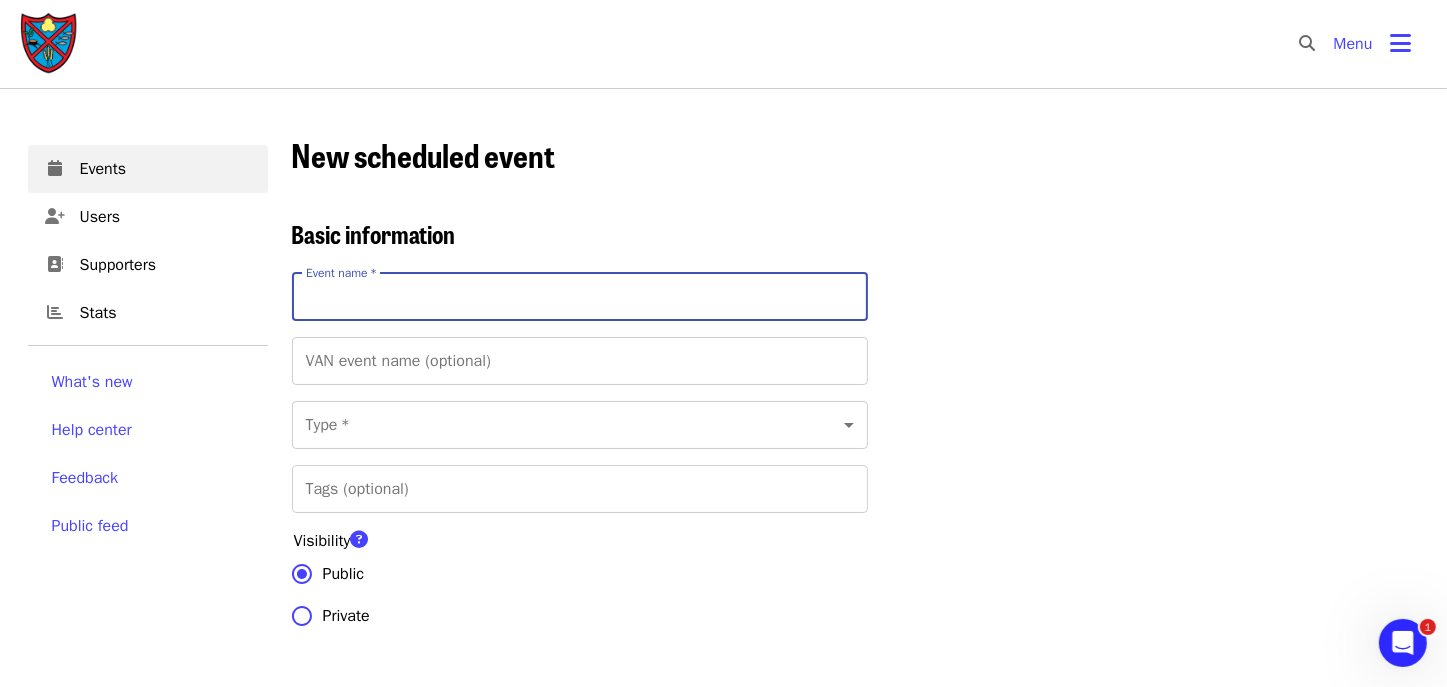 click on "Event name   *" at bounding box center (580, 297) 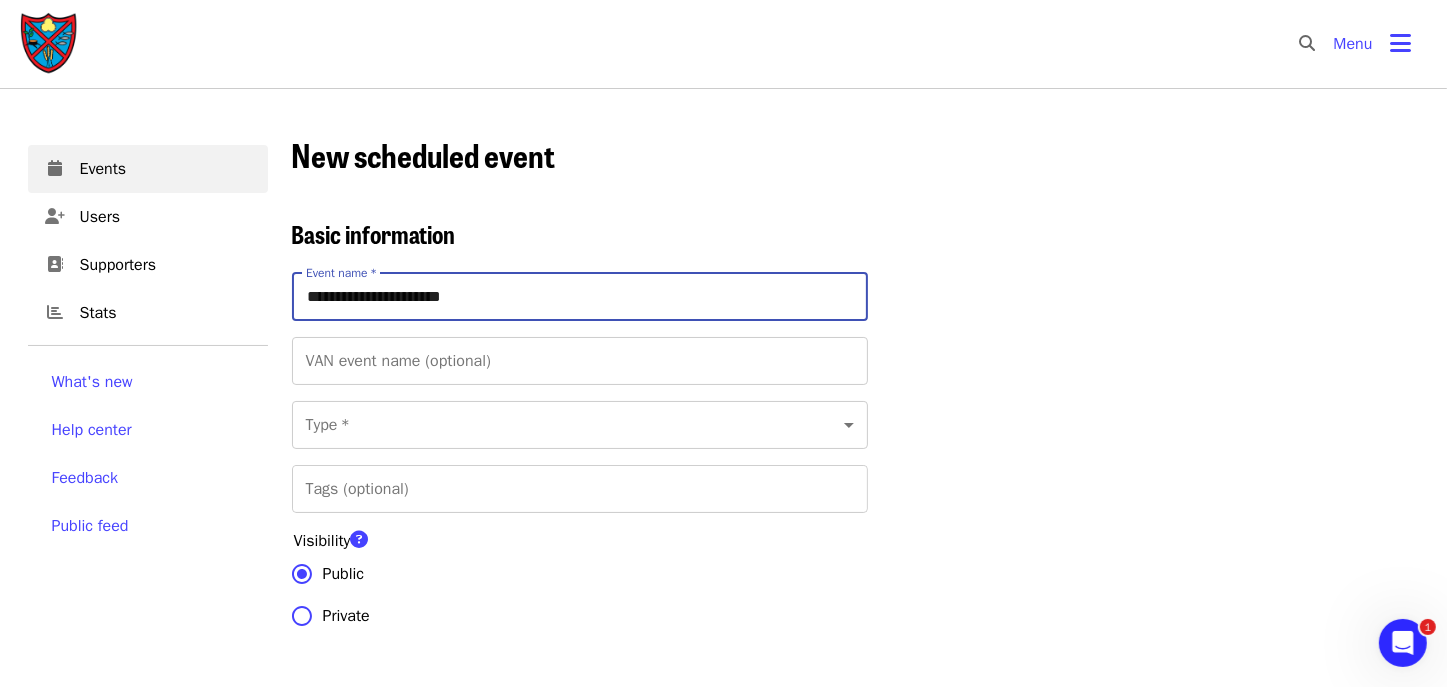 type on "**********" 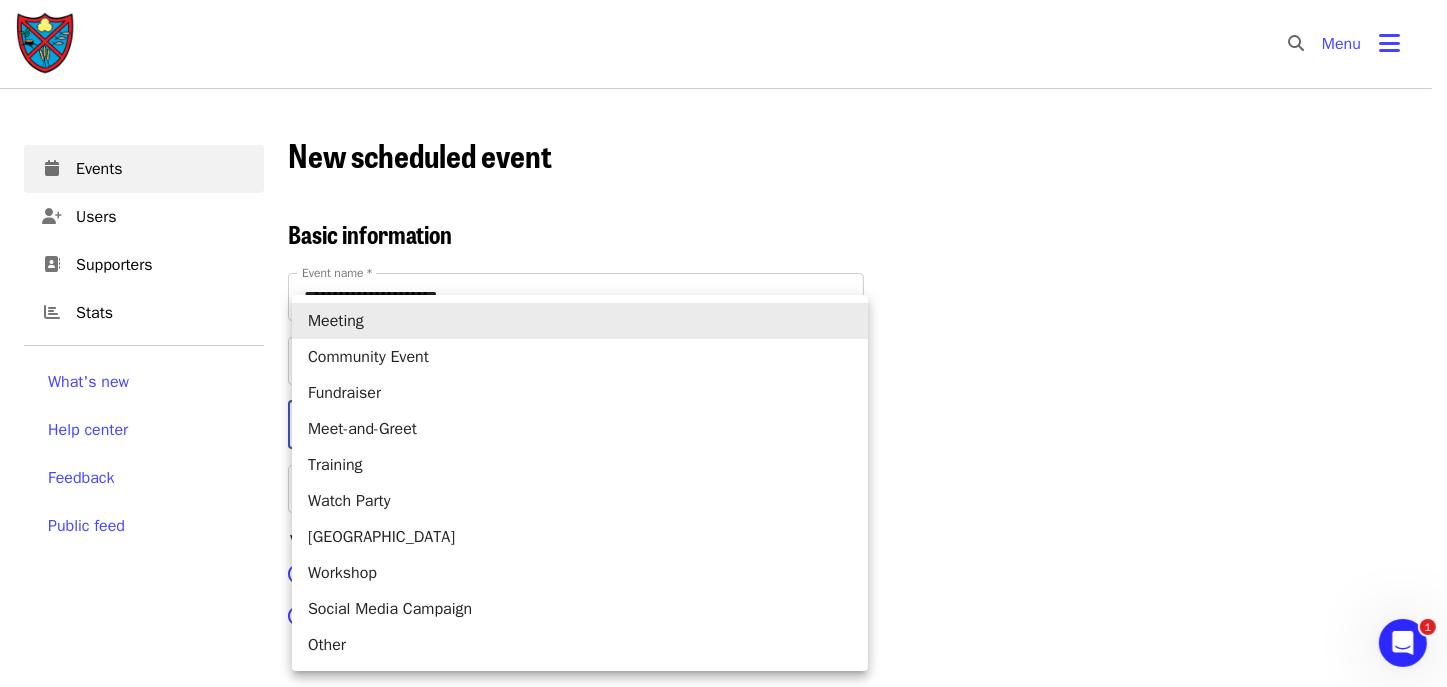 click on "**********" at bounding box center [723, 2844] 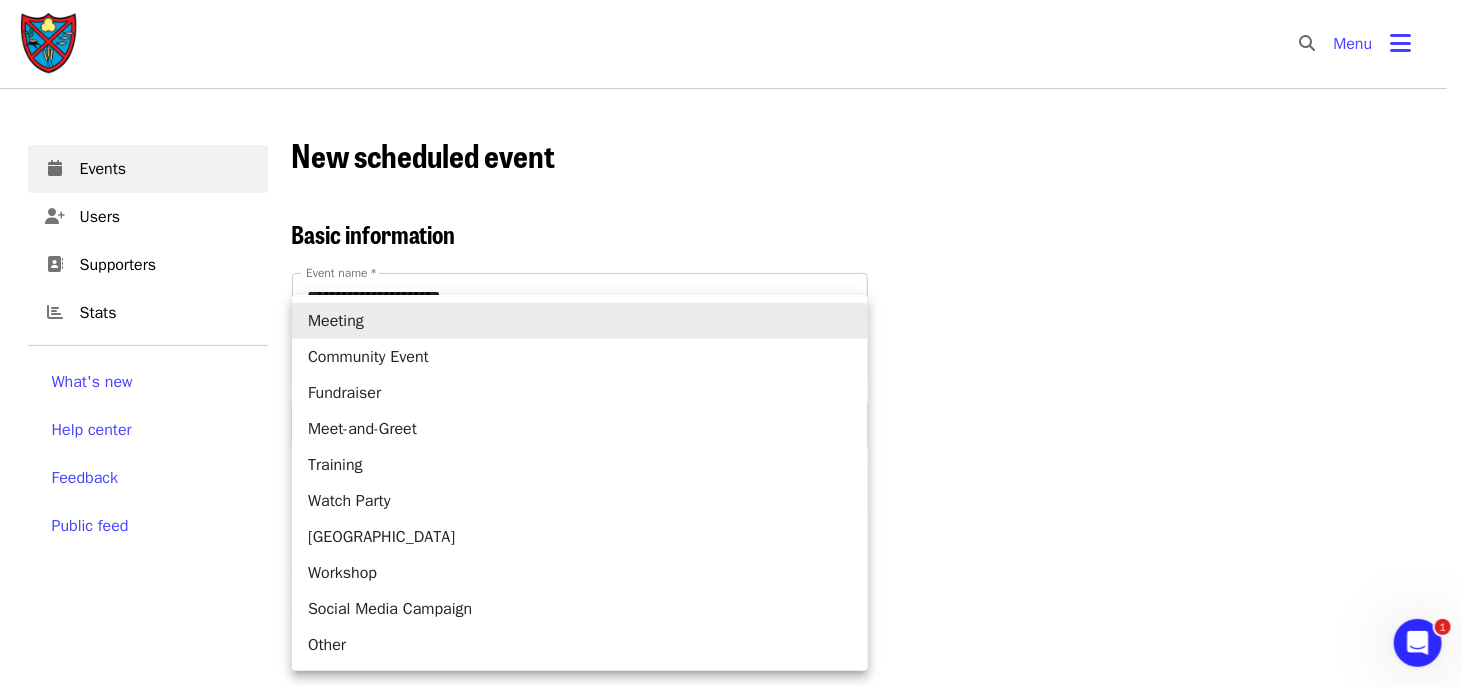 click on "Community Event" at bounding box center [580, 357] 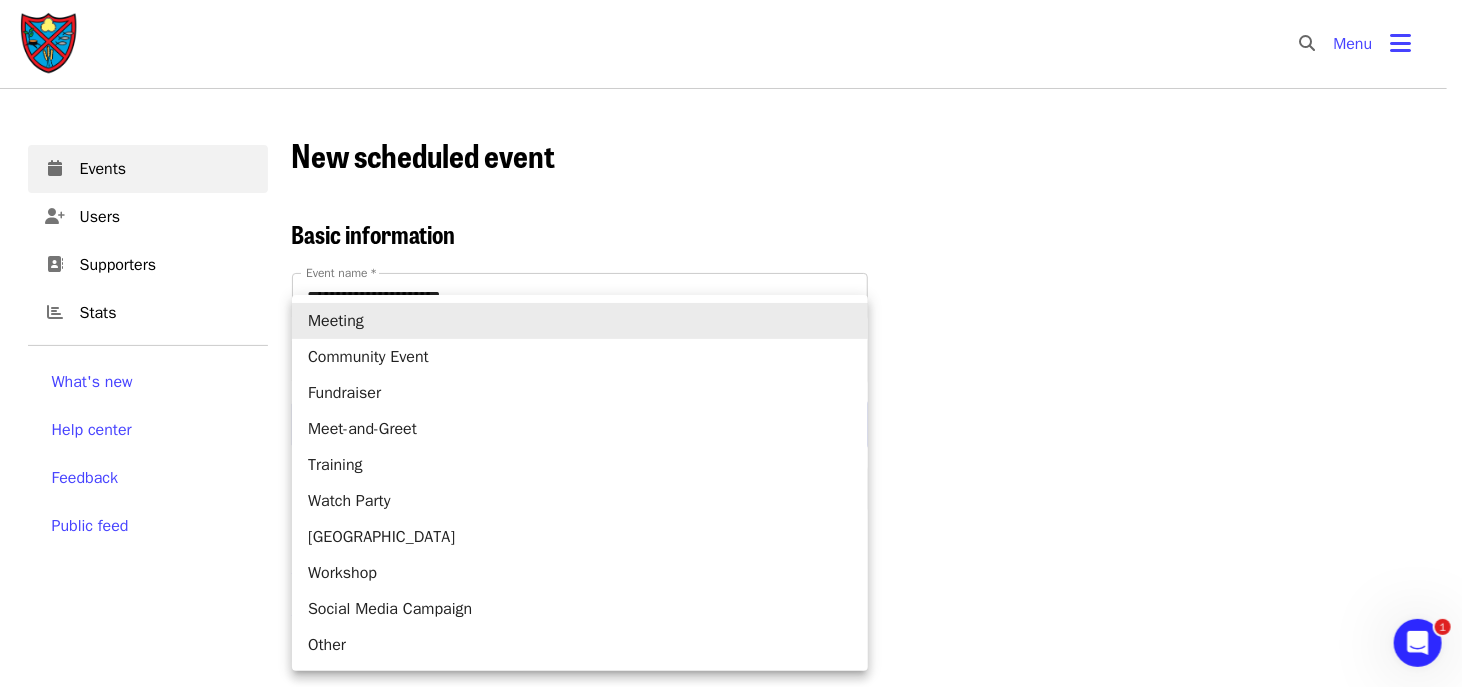 type on "*" 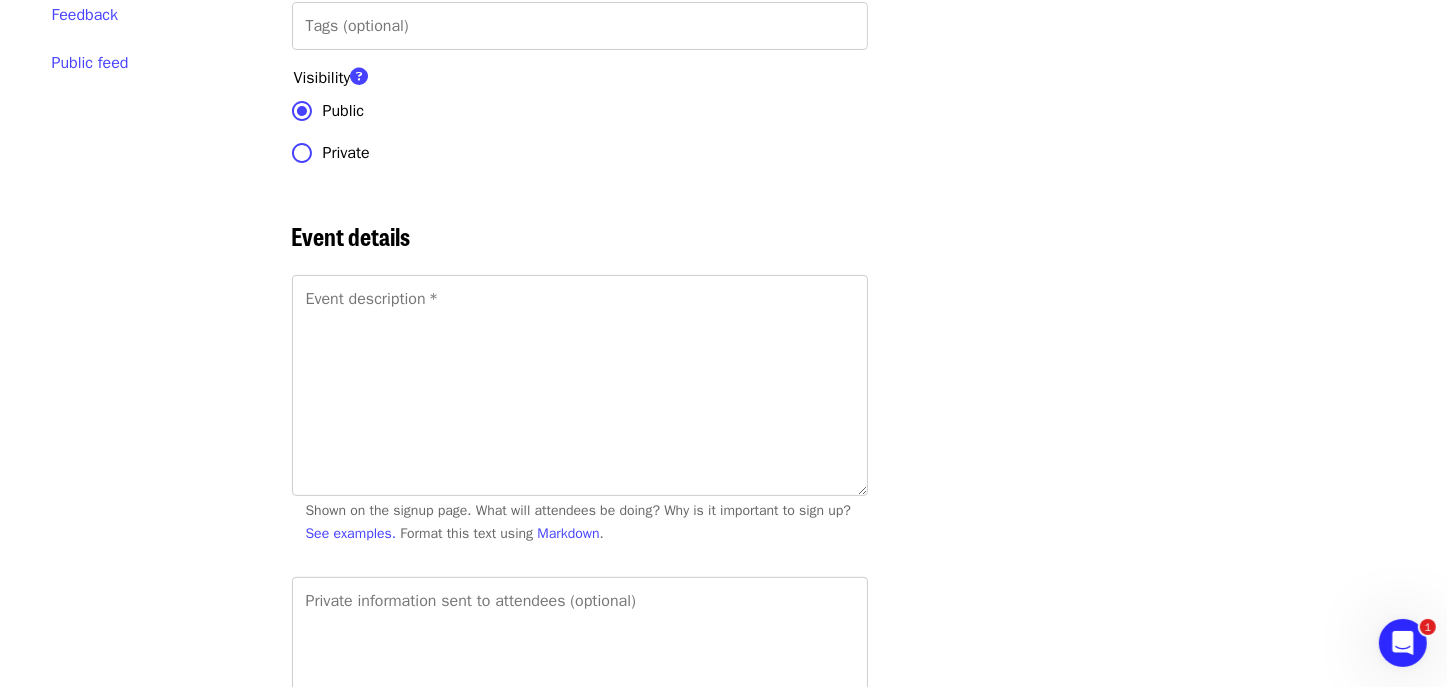 scroll, scrollTop: 500, scrollLeft: 0, axis: vertical 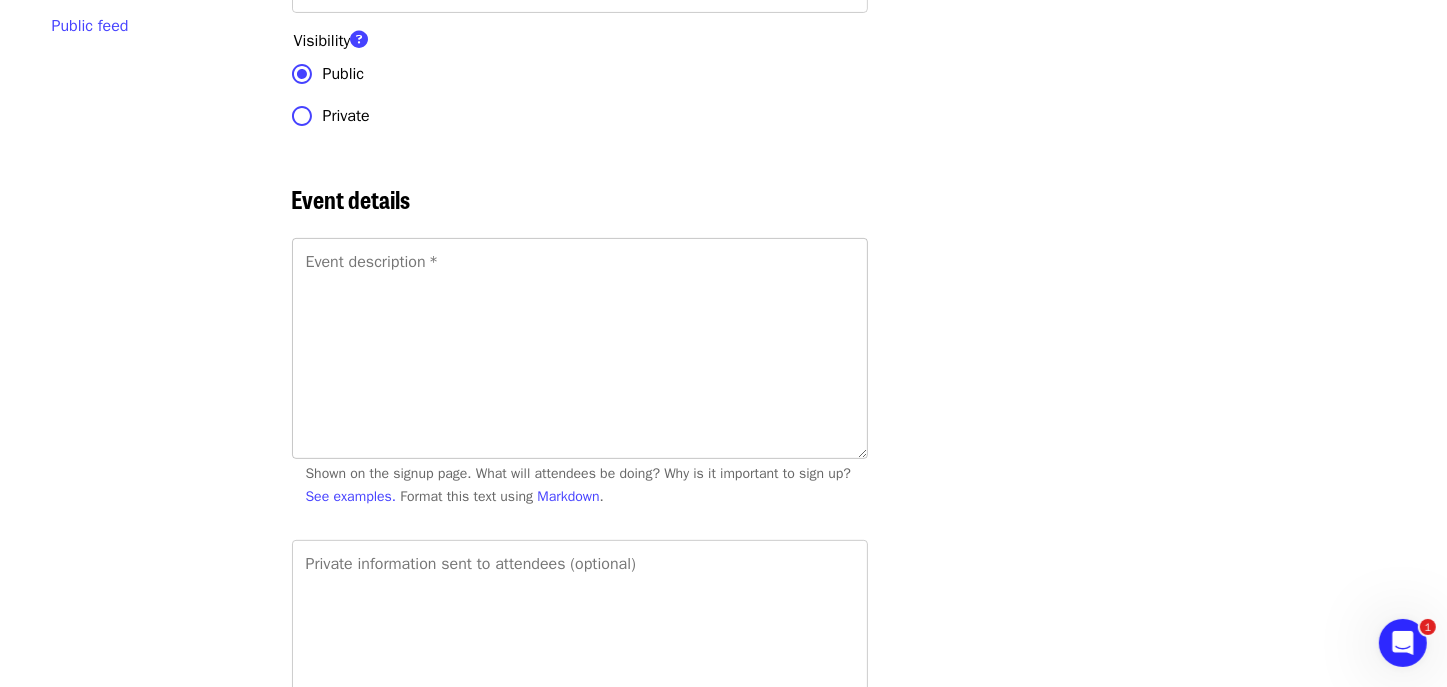 click on "Event description   *" at bounding box center (580, 348) 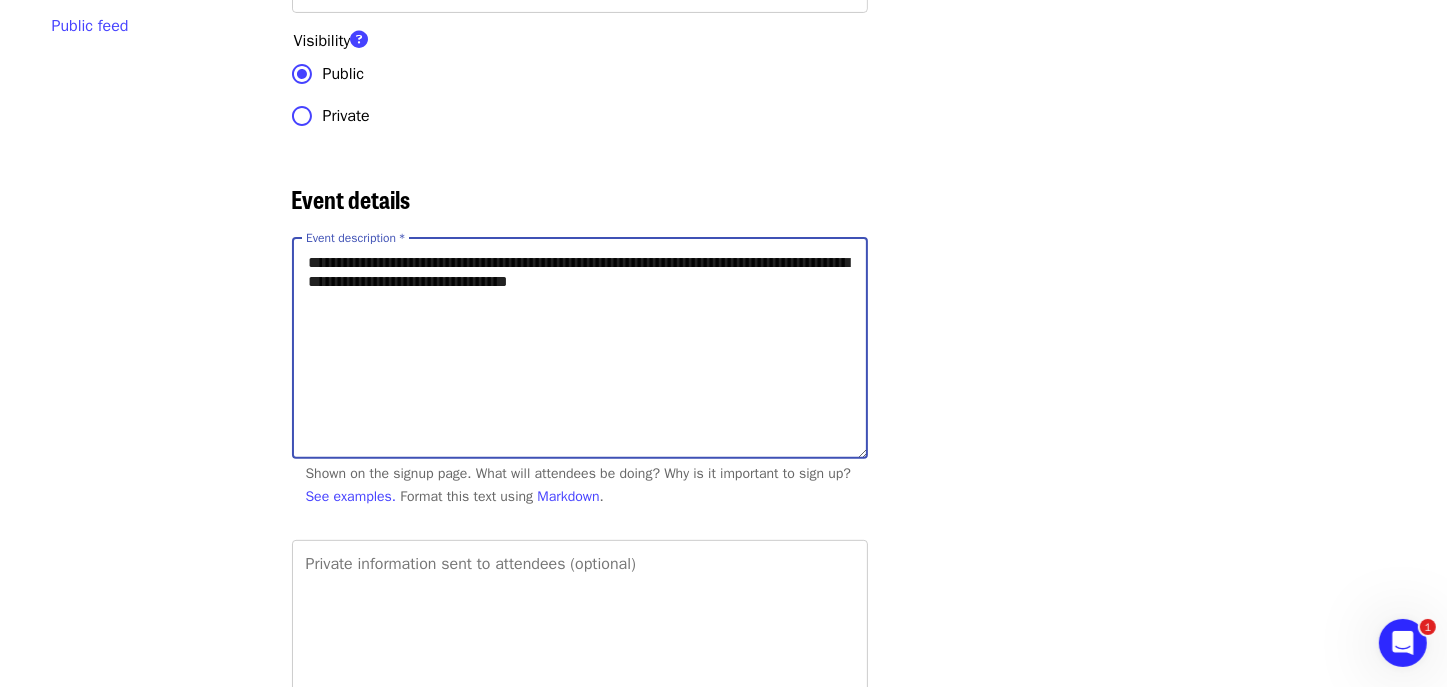 click on "**********" at bounding box center [580, 348] 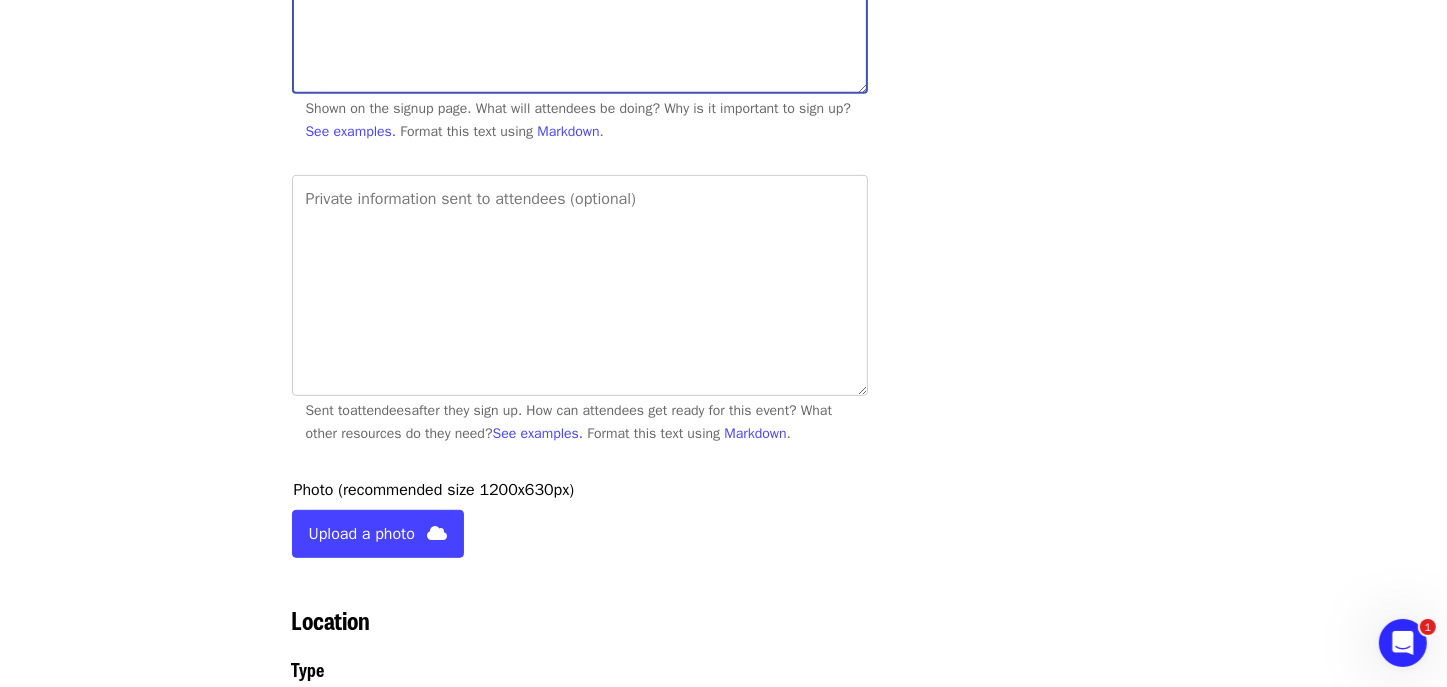 scroll, scrollTop: 900, scrollLeft: 0, axis: vertical 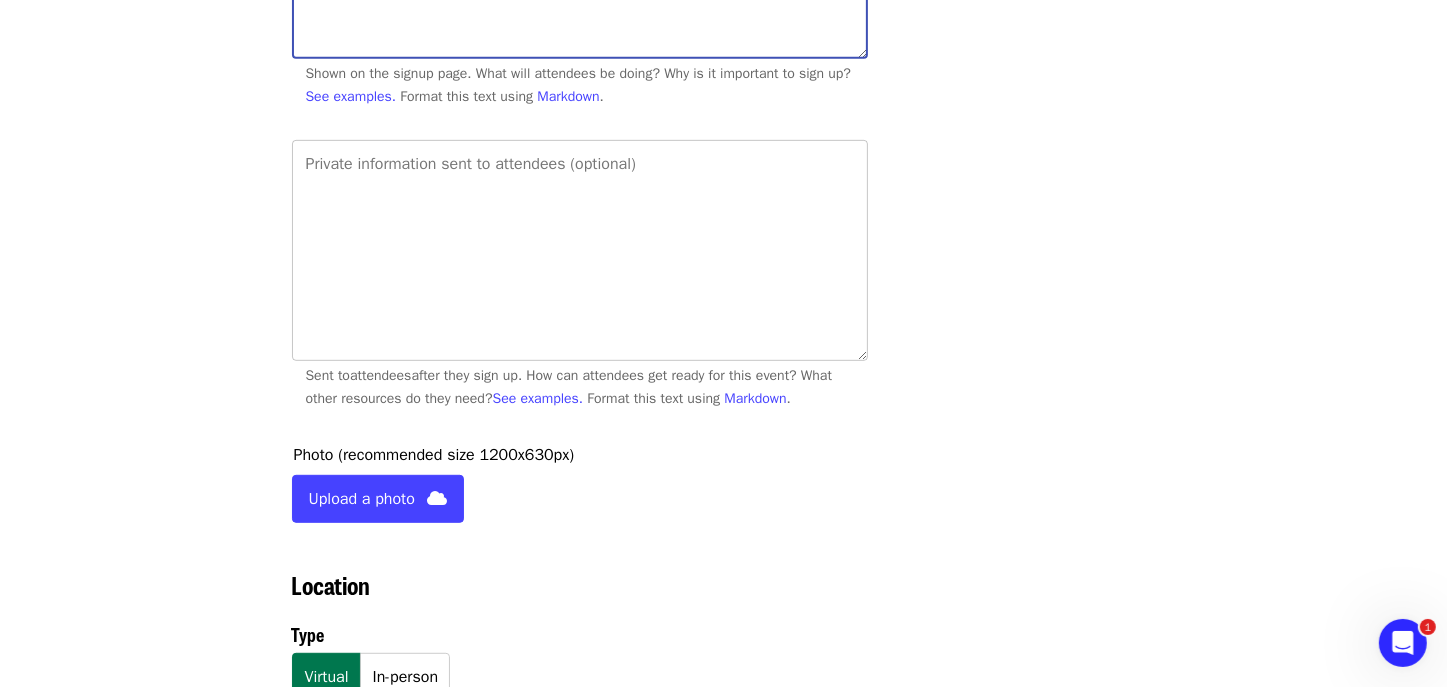 type on "**********" 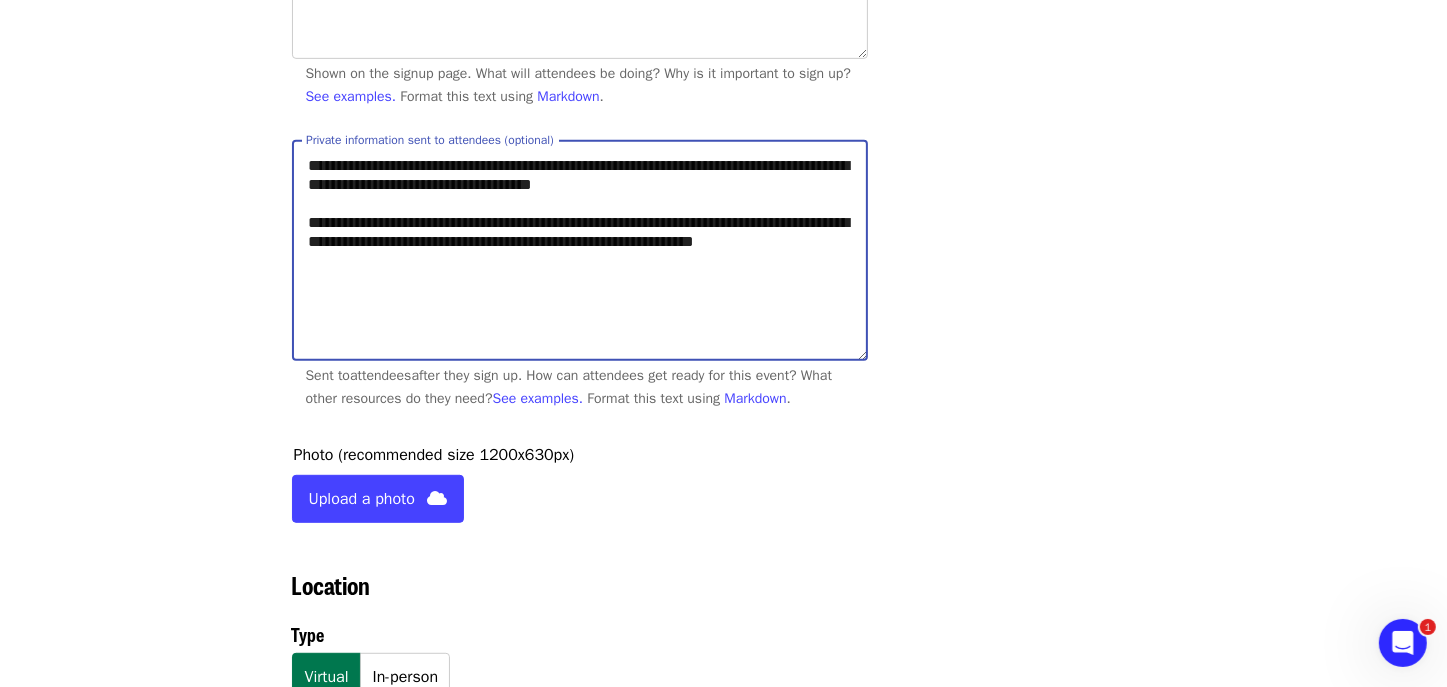 click on "**********" at bounding box center (580, 250) 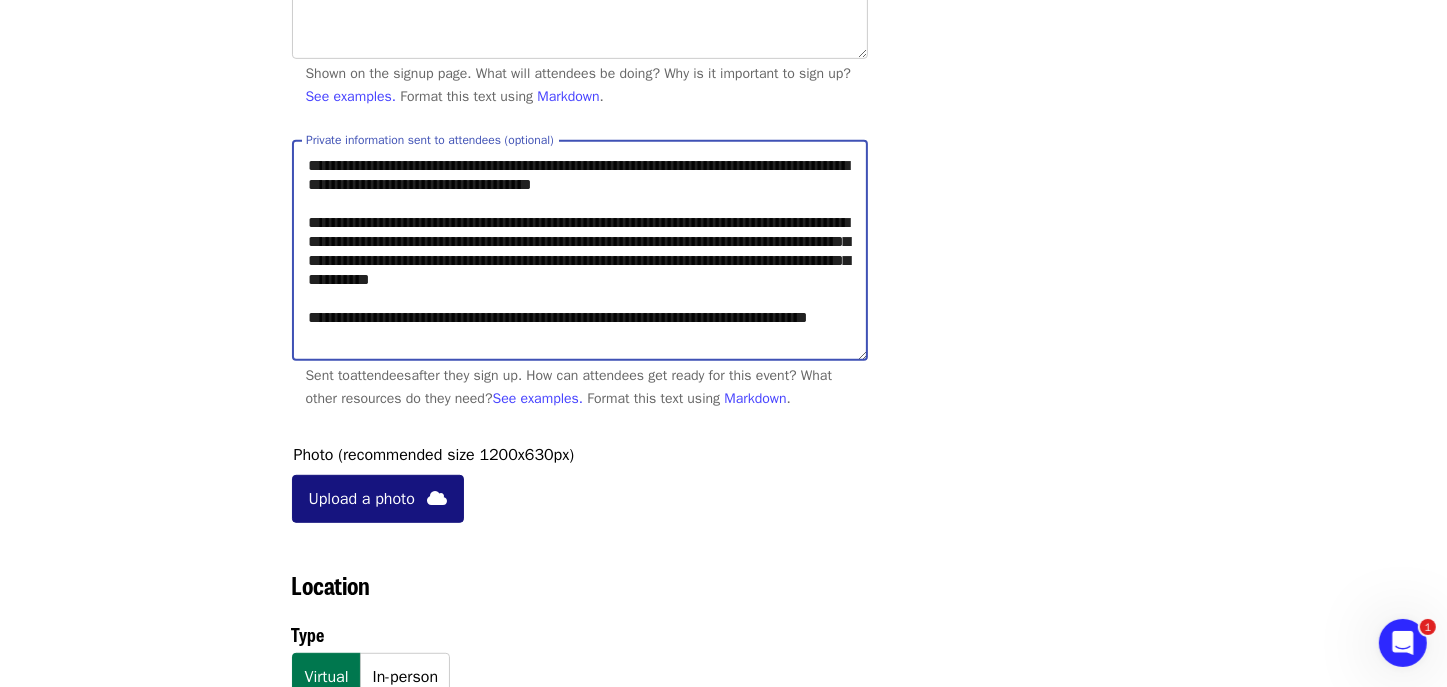 type on "**********" 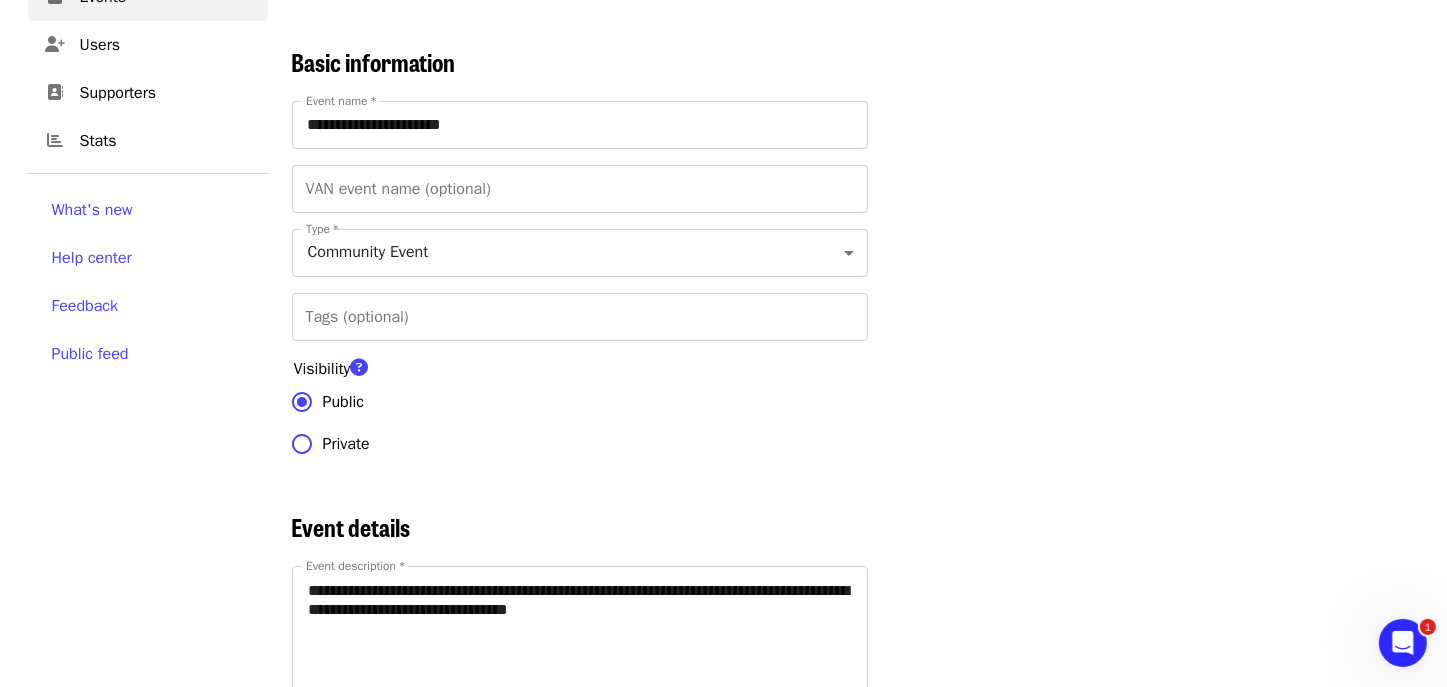 scroll, scrollTop: 100, scrollLeft: 0, axis: vertical 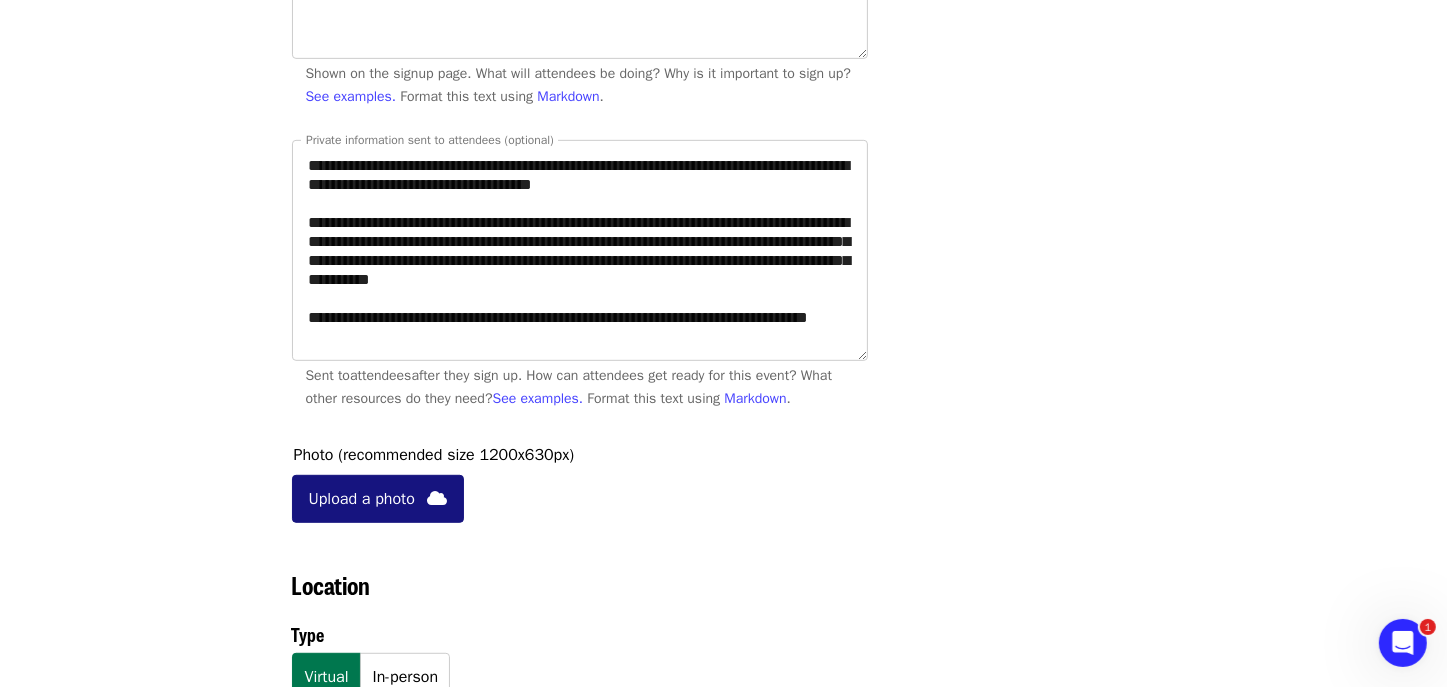click on "Upload a photo" at bounding box center [362, 499] 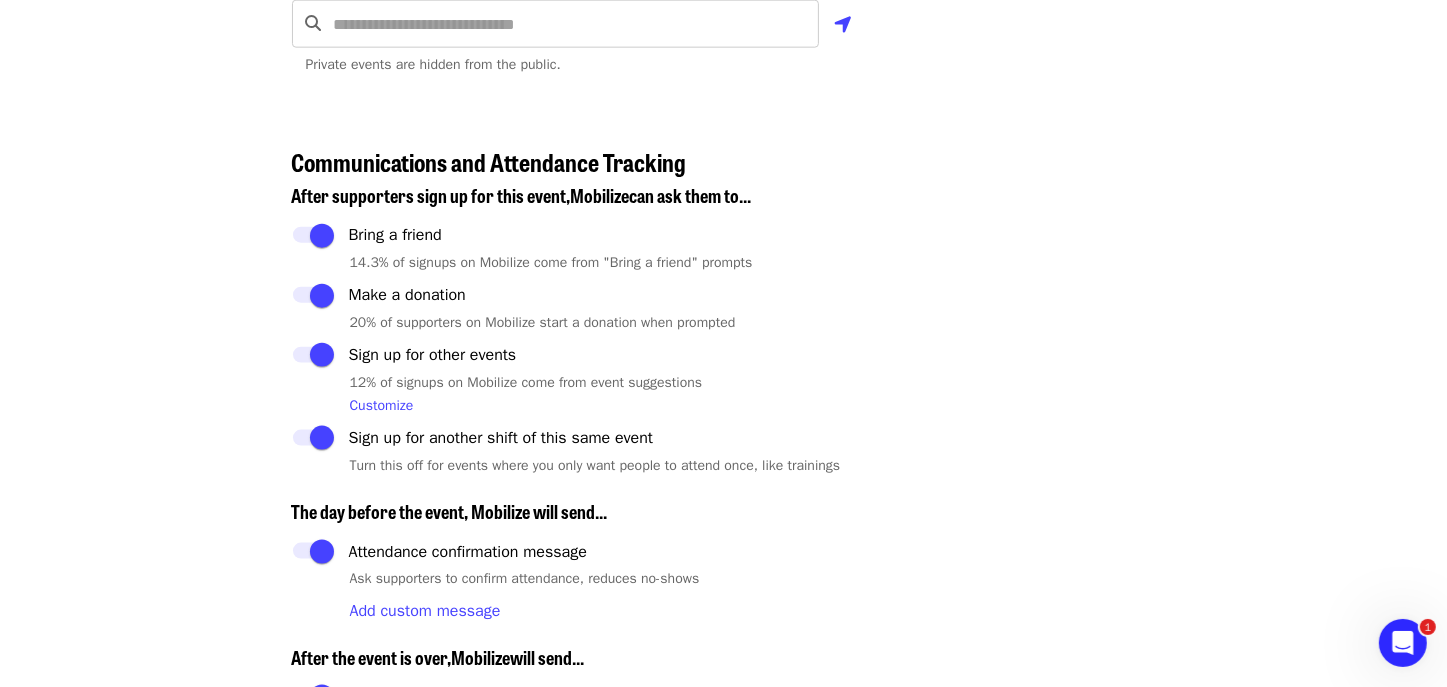 scroll, scrollTop: 2400, scrollLeft: 0, axis: vertical 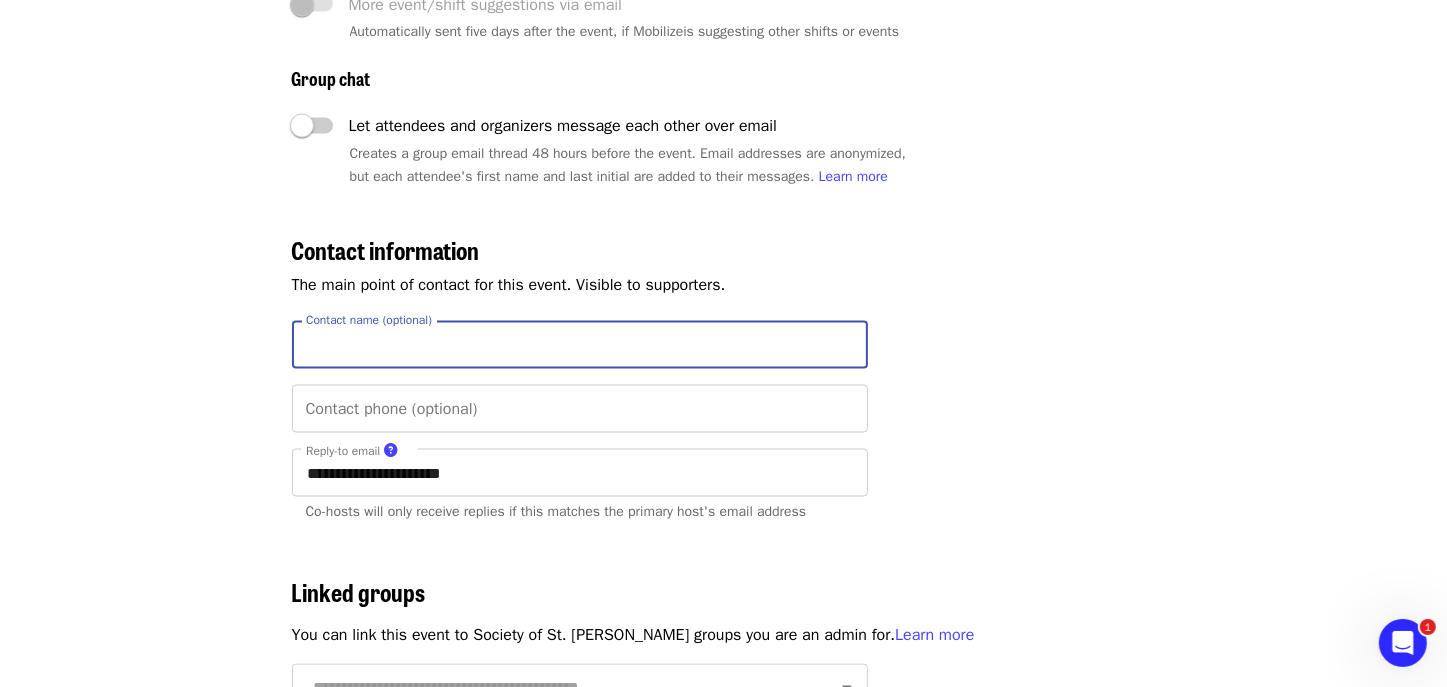 click on "Contact name (optional)" at bounding box center (580, 345) 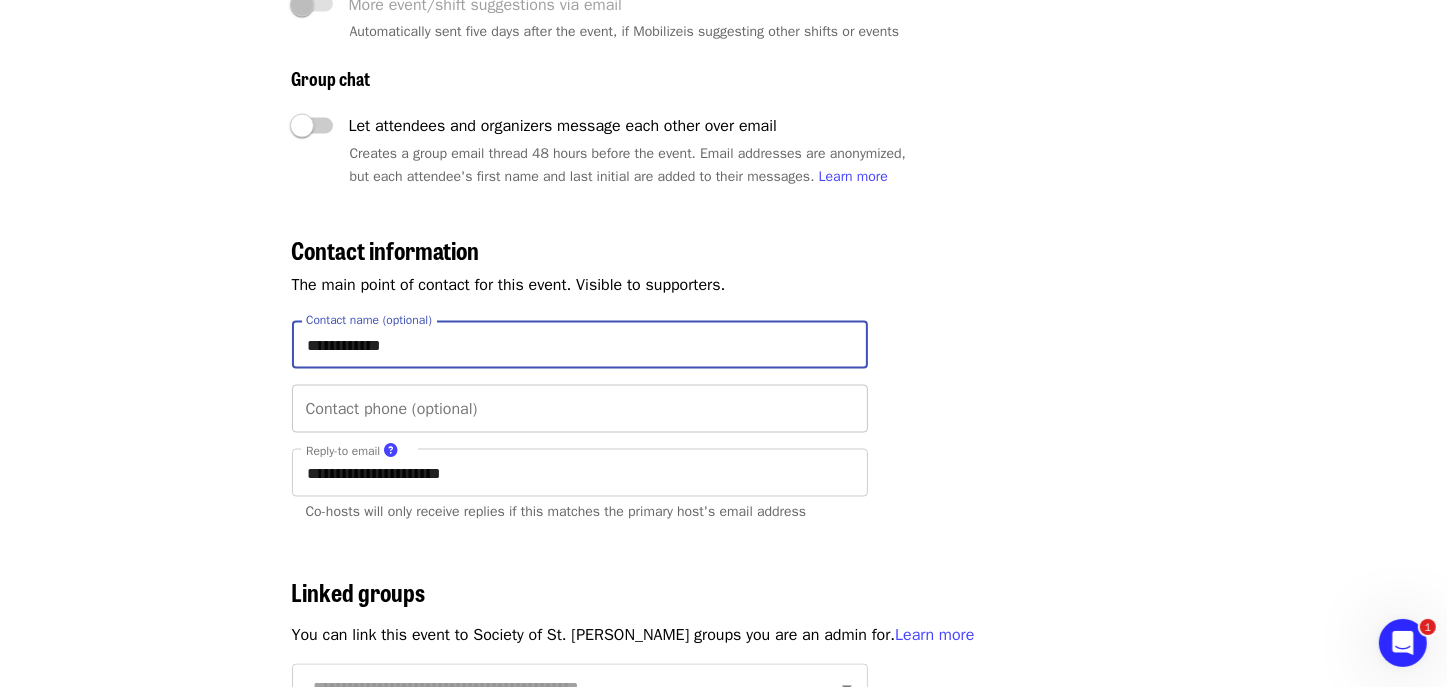 type on "**********" 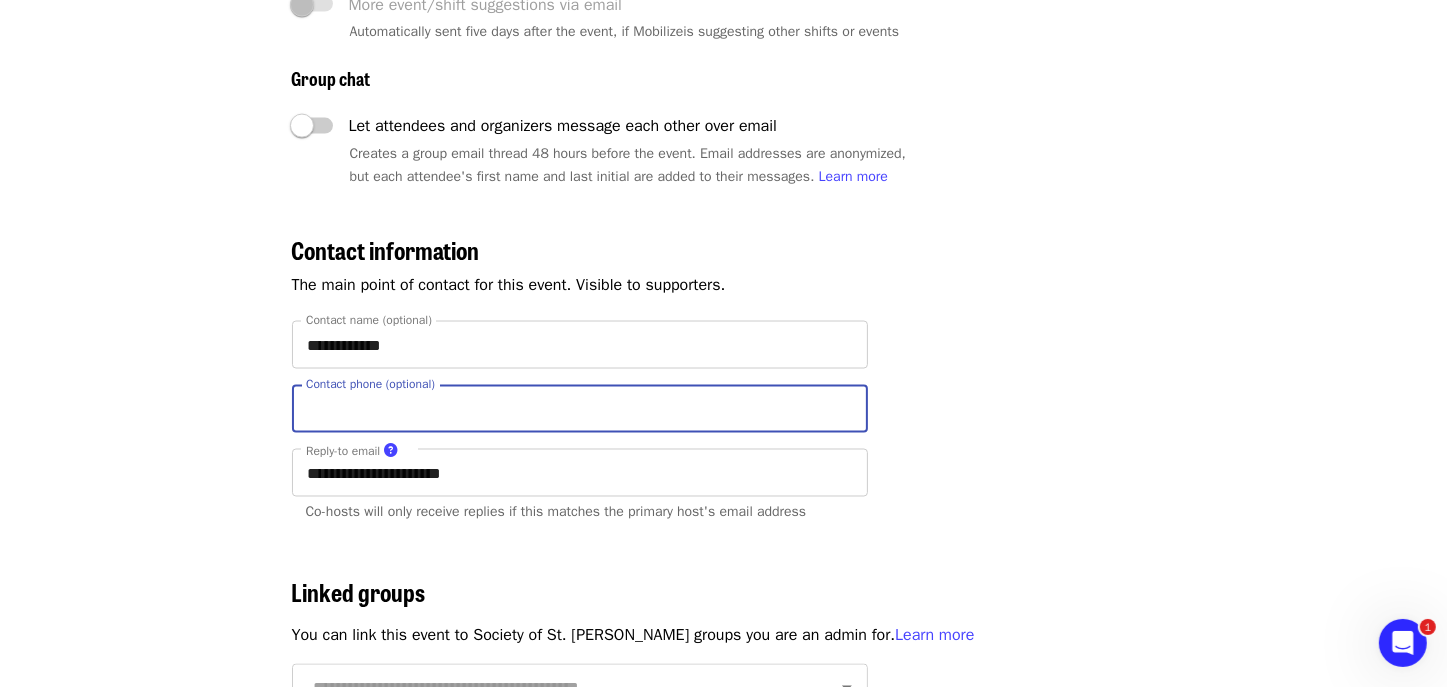 click on "Contact phone (optional)" at bounding box center (580, 409) 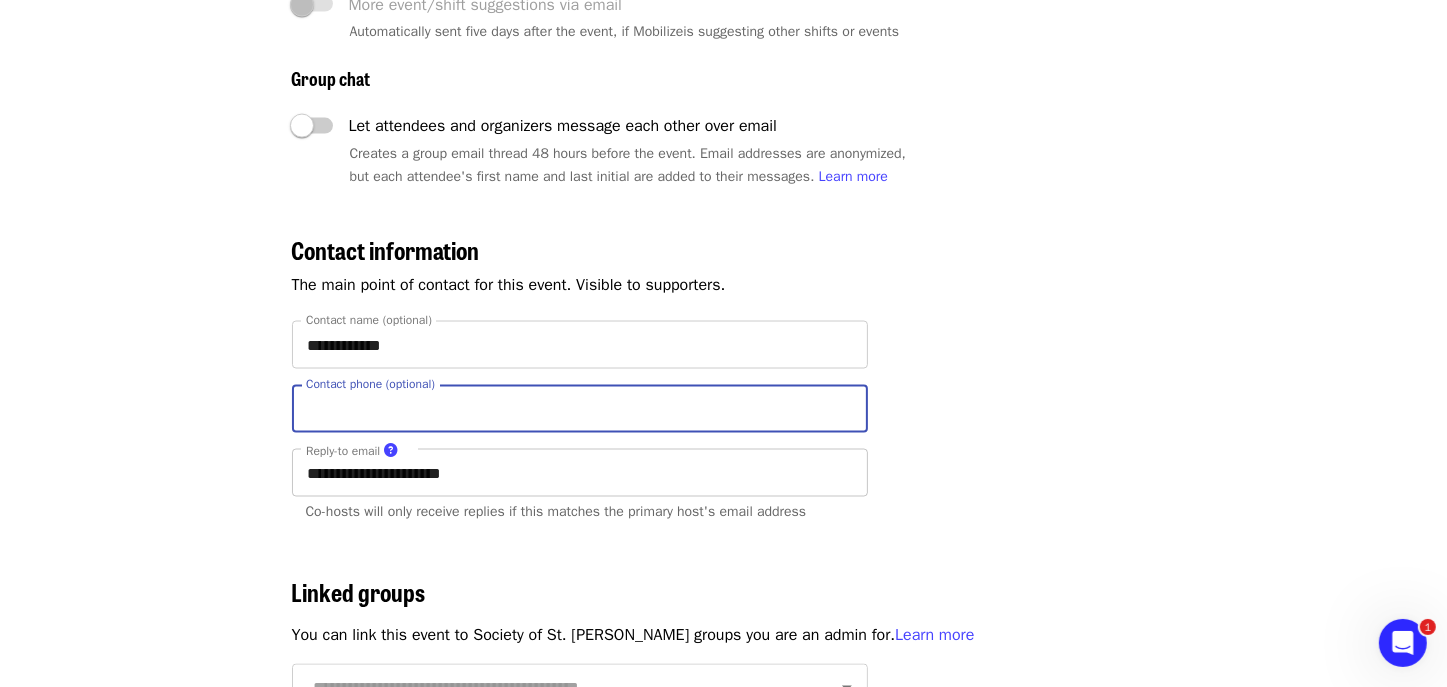 click on "**********" at bounding box center (580, 473) 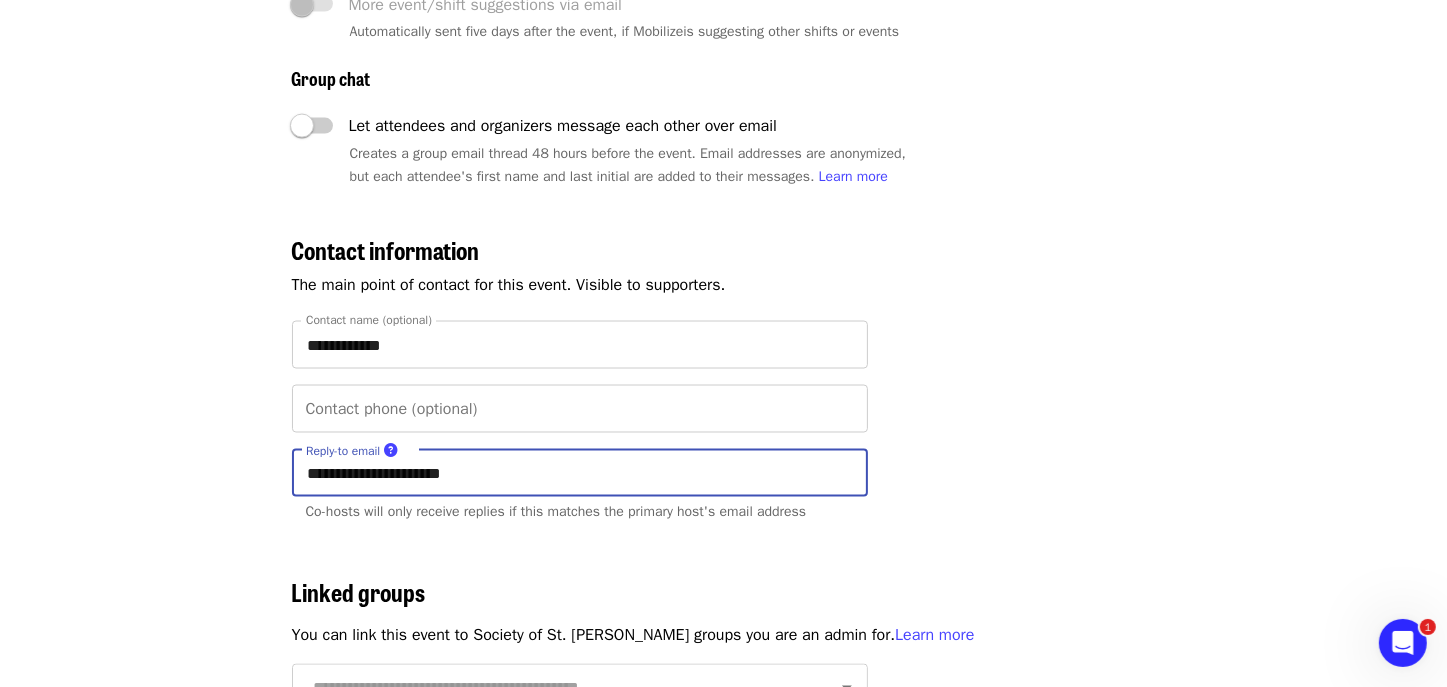 drag, startPoint x: 366, startPoint y: 491, endPoint x: 295, endPoint y: 485, distance: 71.25307 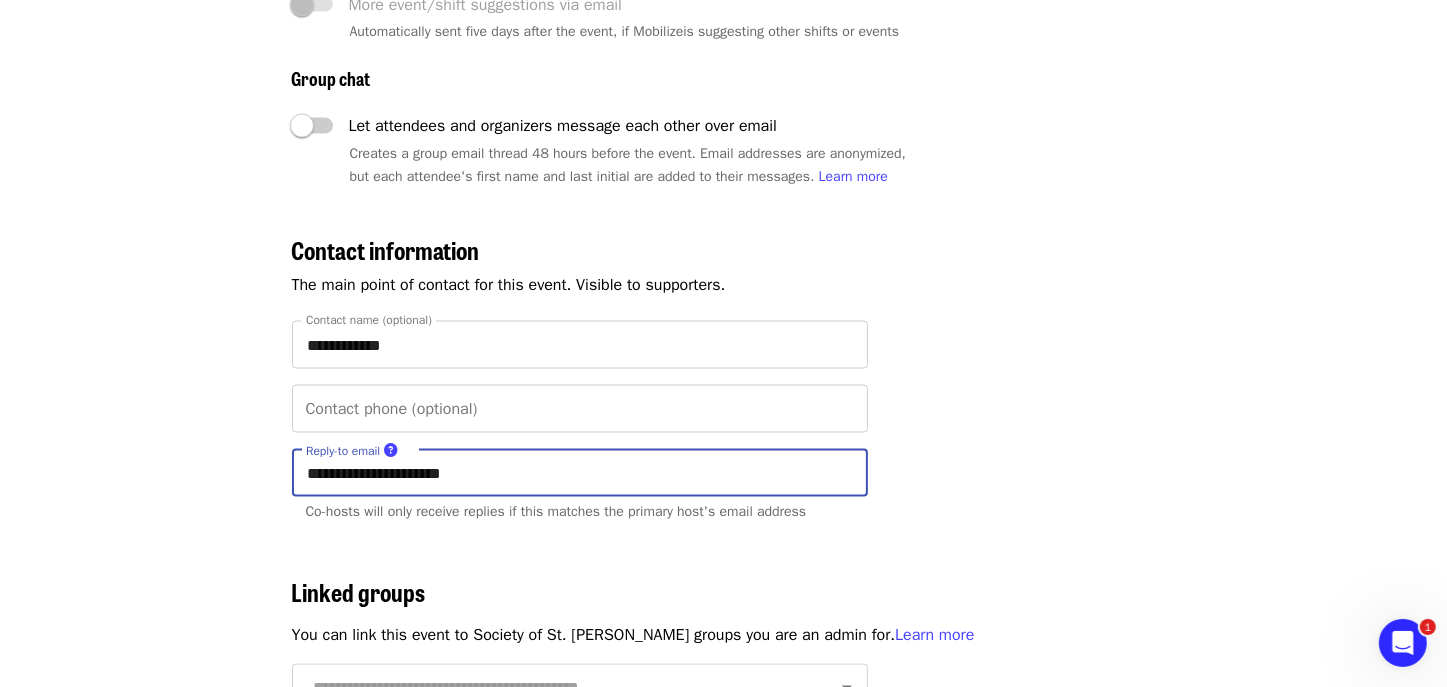 click on "**********" at bounding box center (580, 473) 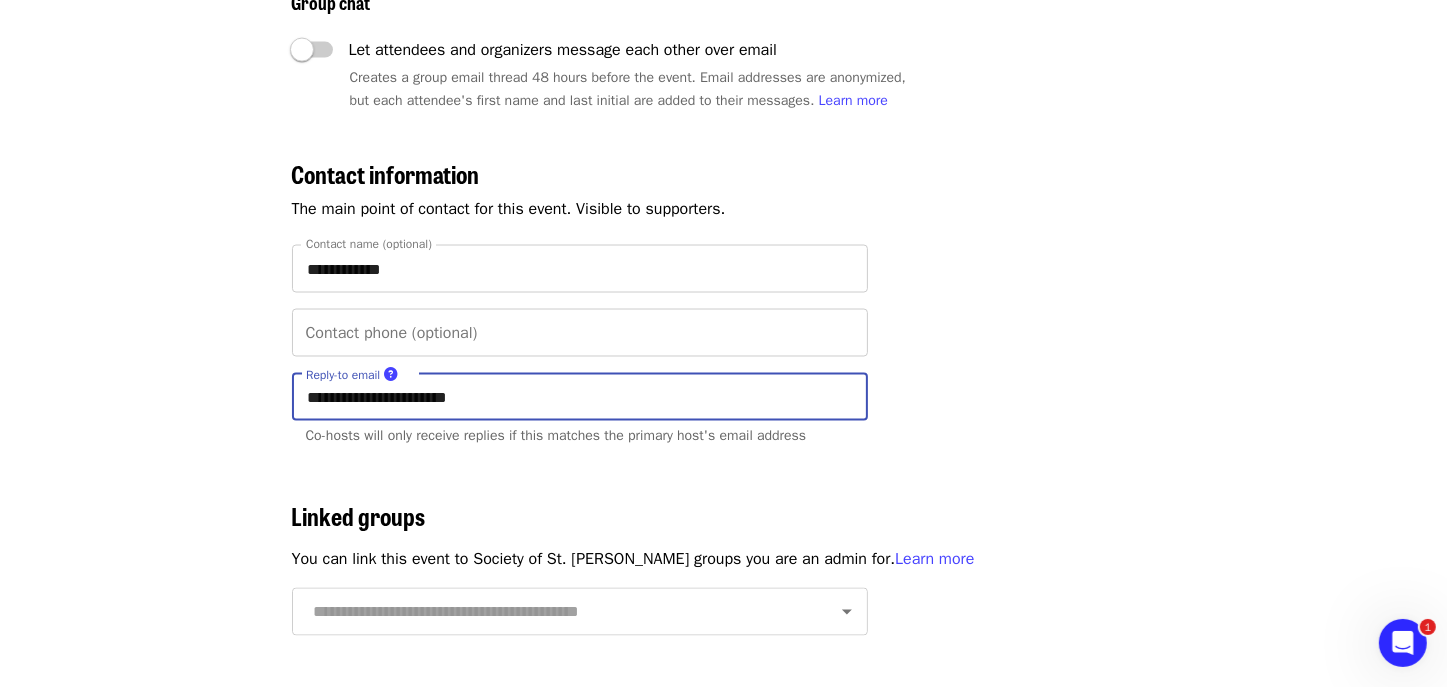 scroll, scrollTop: 3400, scrollLeft: 0, axis: vertical 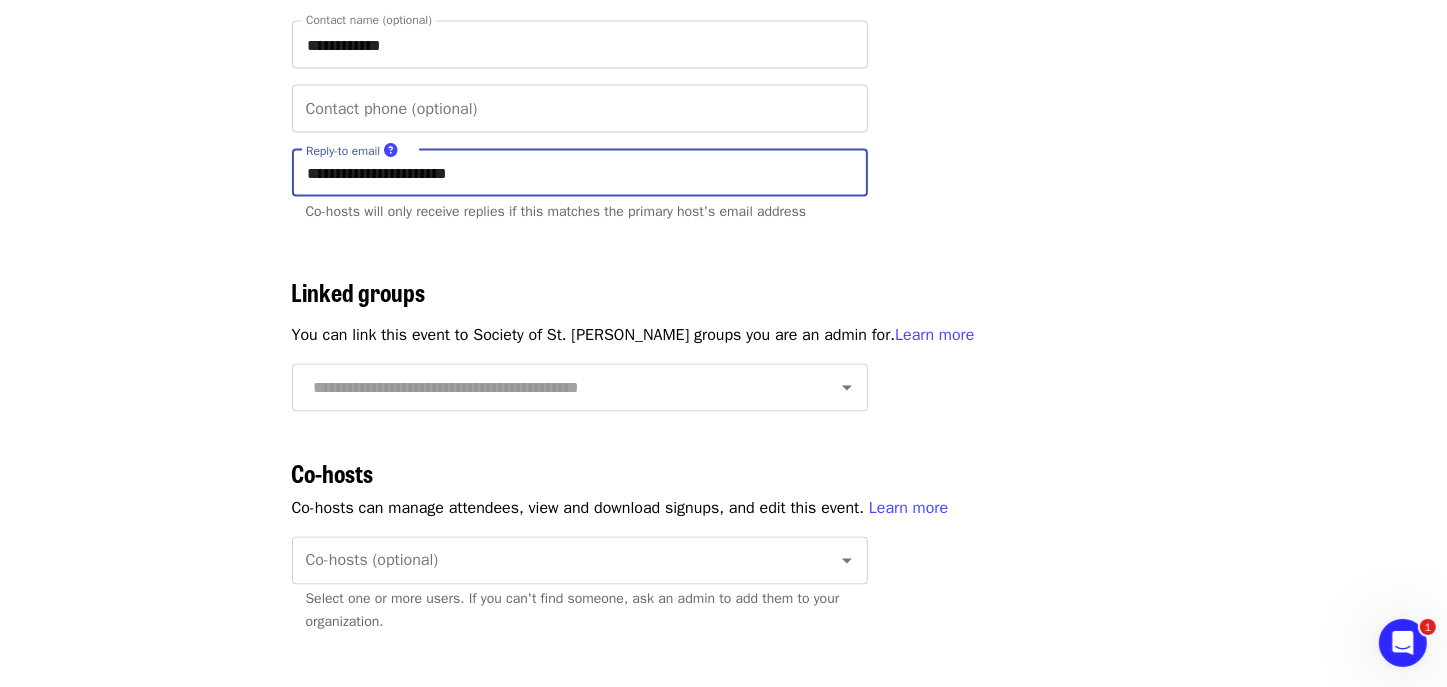 type on "**********" 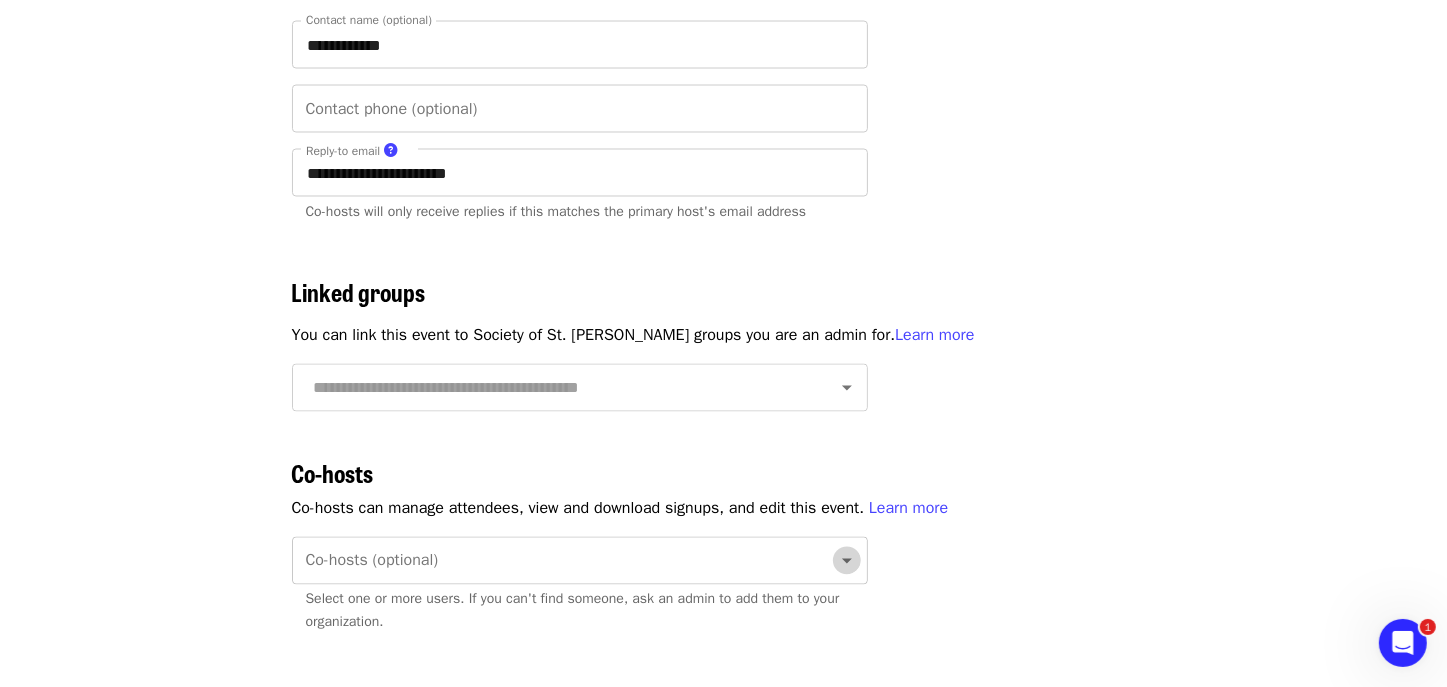click 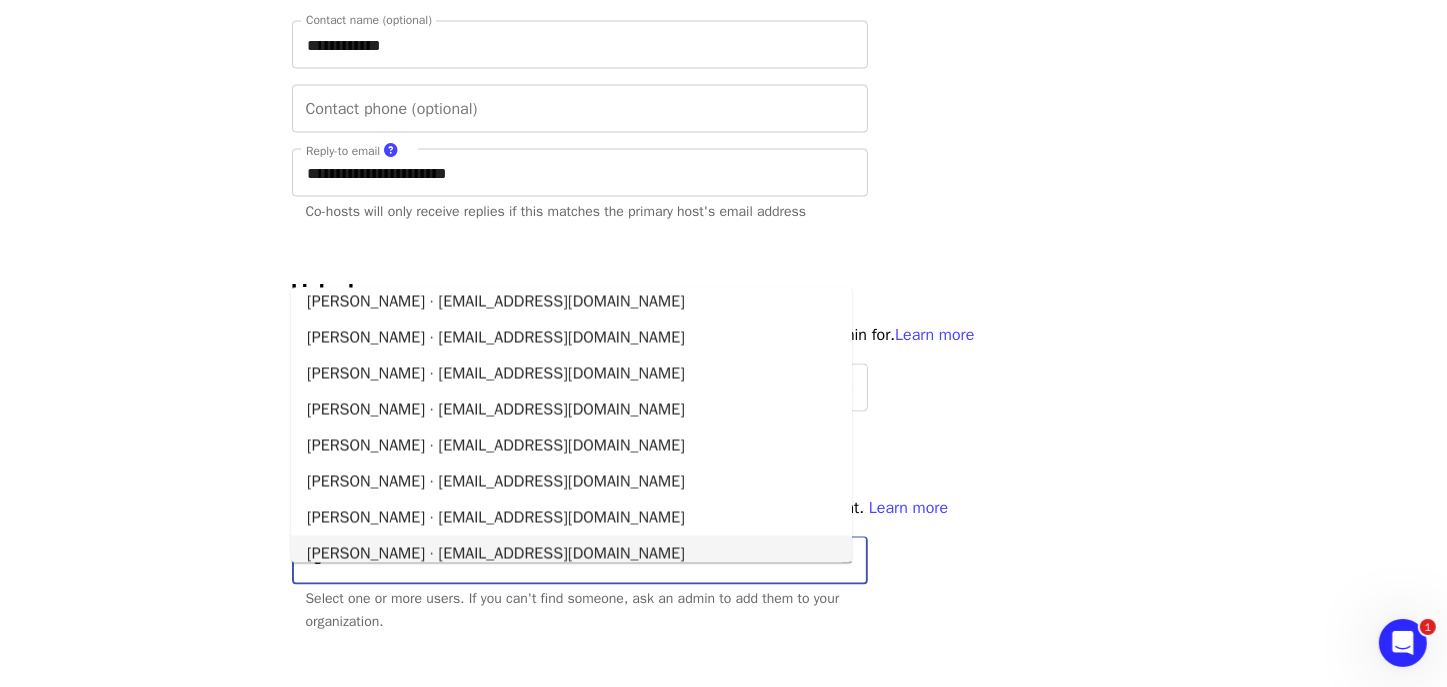 scroll, scrollTop: 0, scrollLeft: 0, axis: both 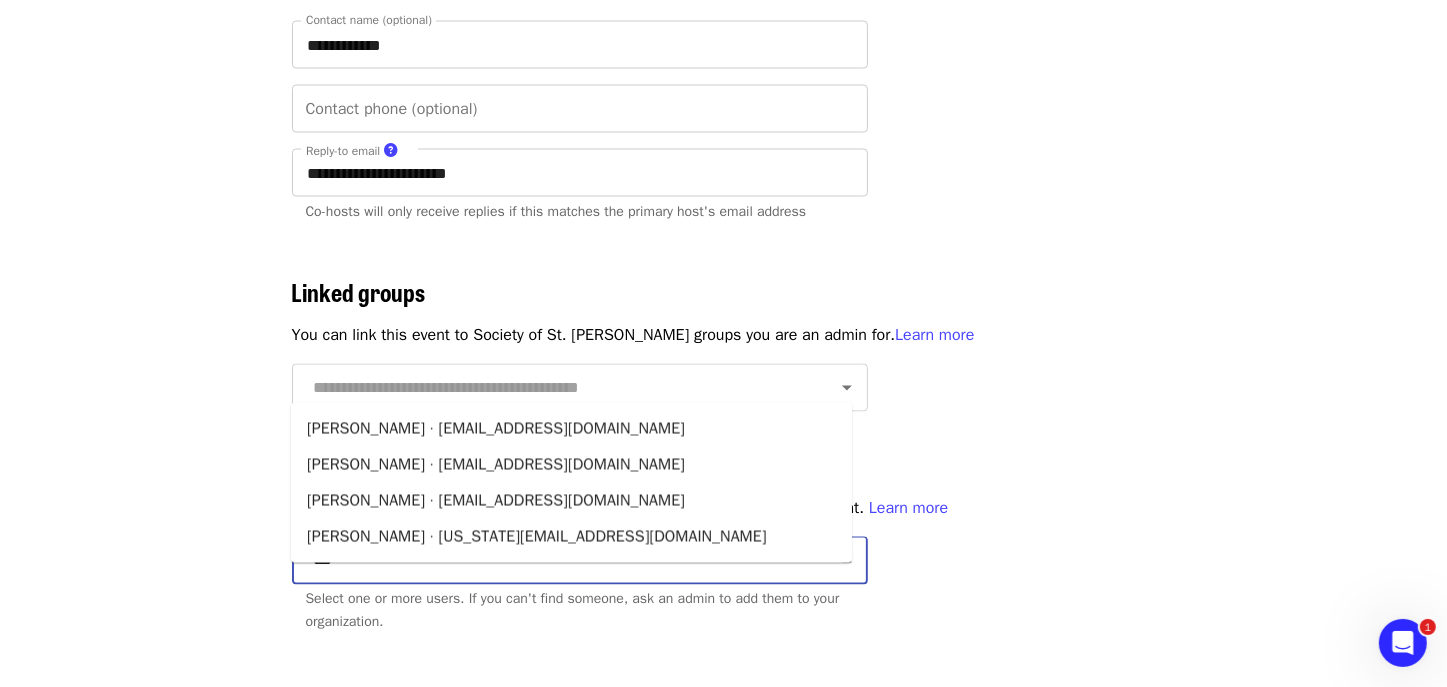 type on "****" 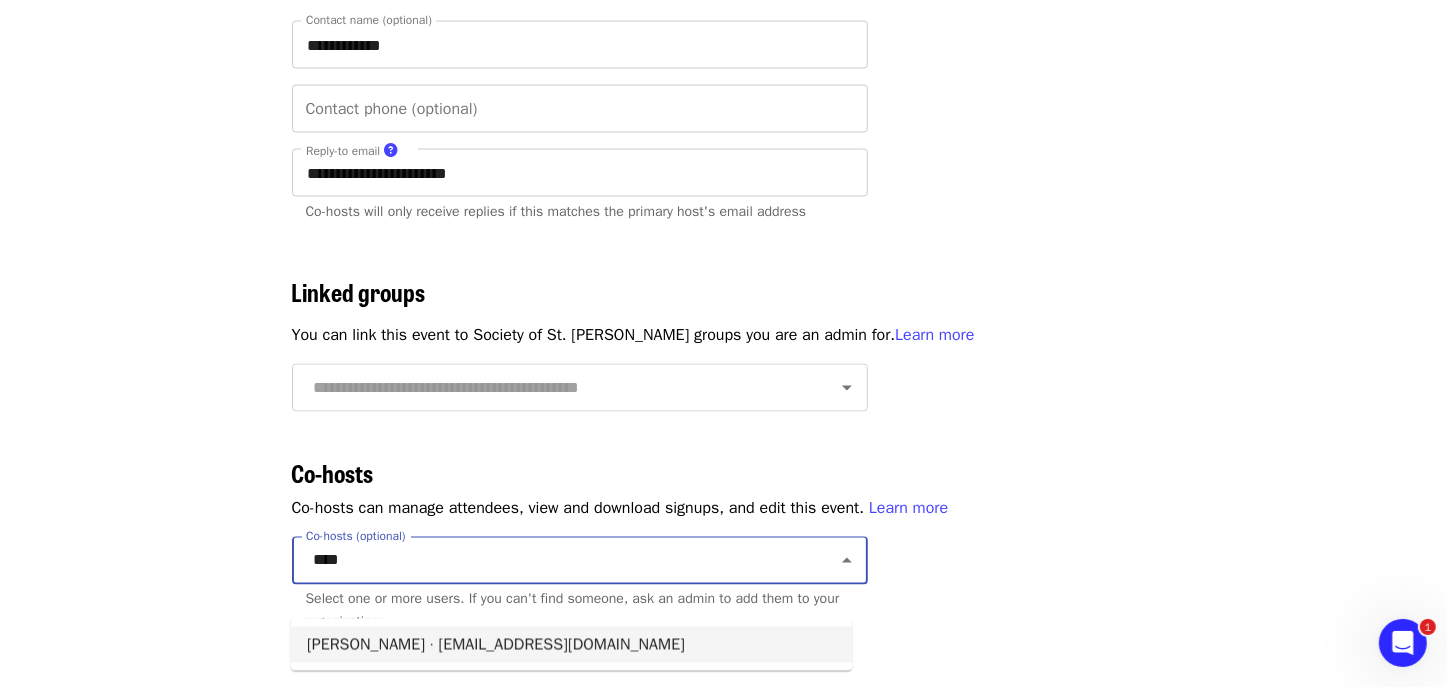 click on "[PERSON_NAME] · [EMAIL_ADDRESS][DOMAIN_NAME]" at bounding box center [571, 645] 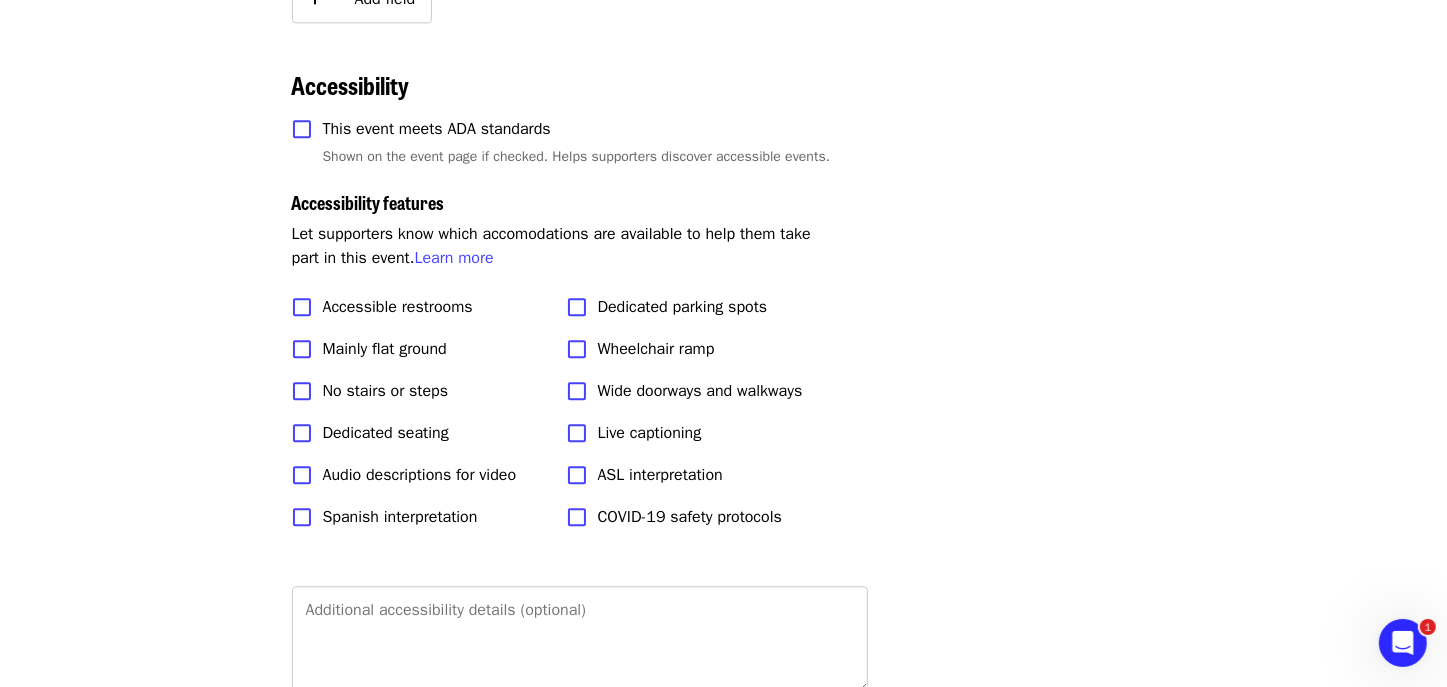 scroll, scrollTop: 4516, scrollLeft: 0, axis: vertical 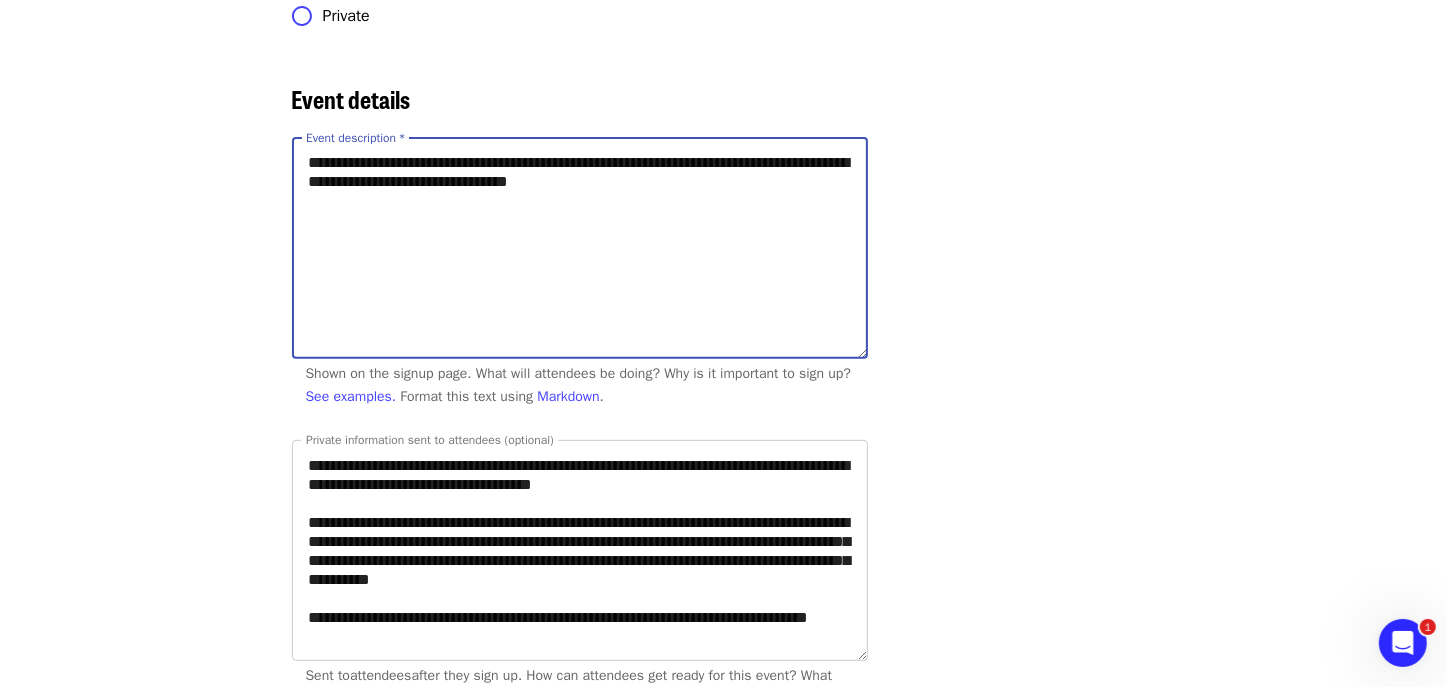 click on "**********" at bounding box center [580, 248] 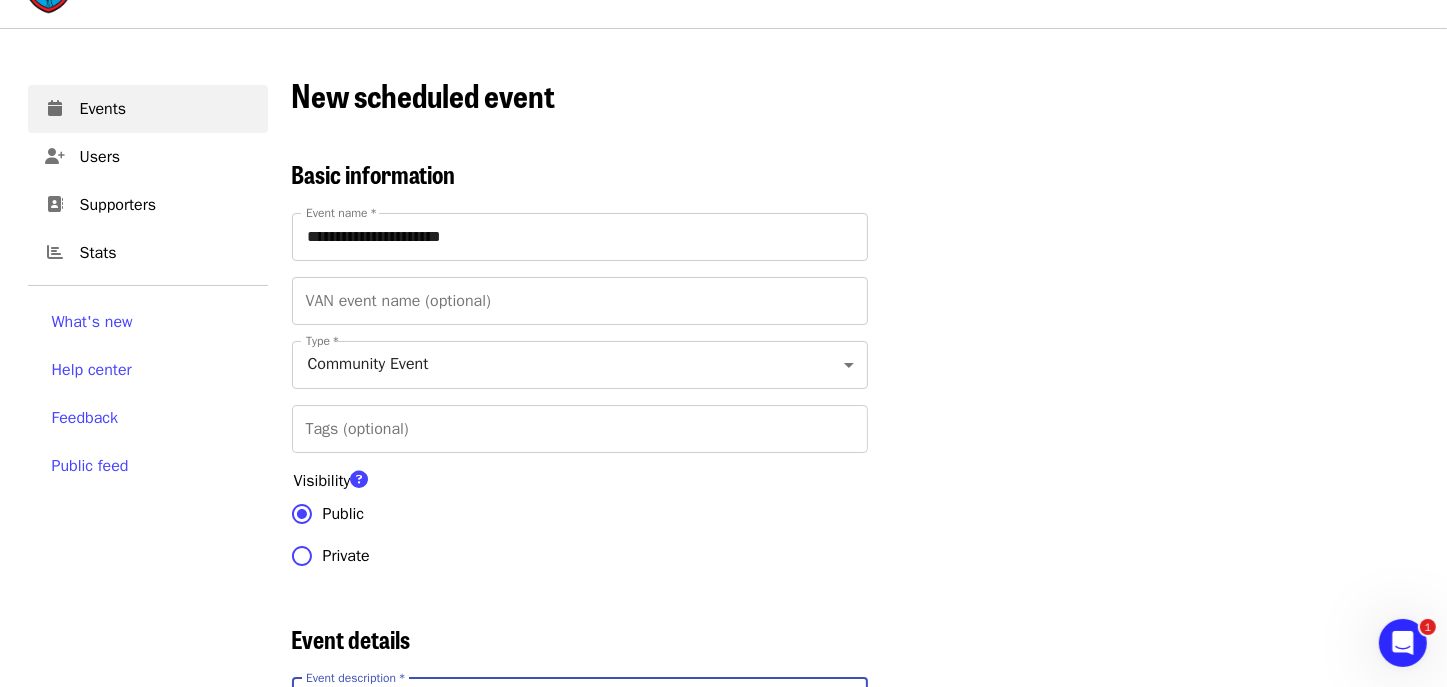 scroll, scrollTop: 0, scrollLeft: 0, axis: both 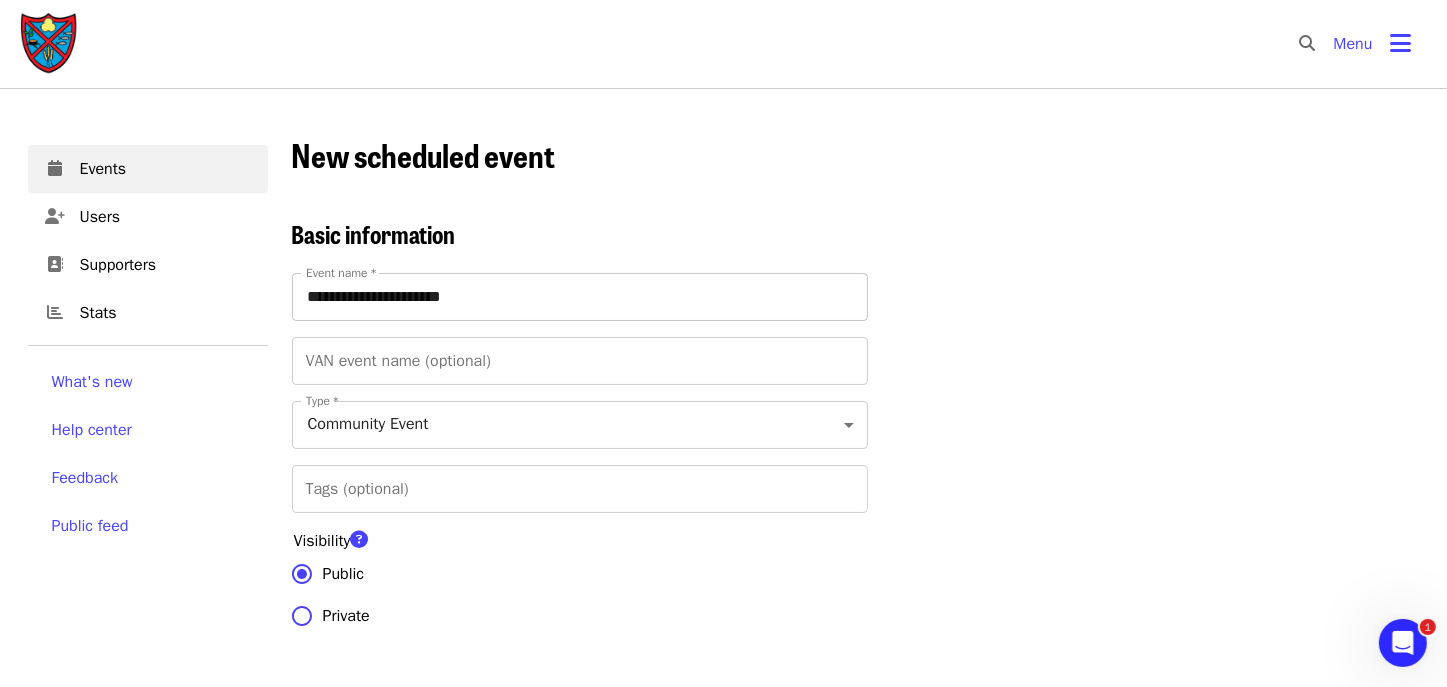 type on "**********" 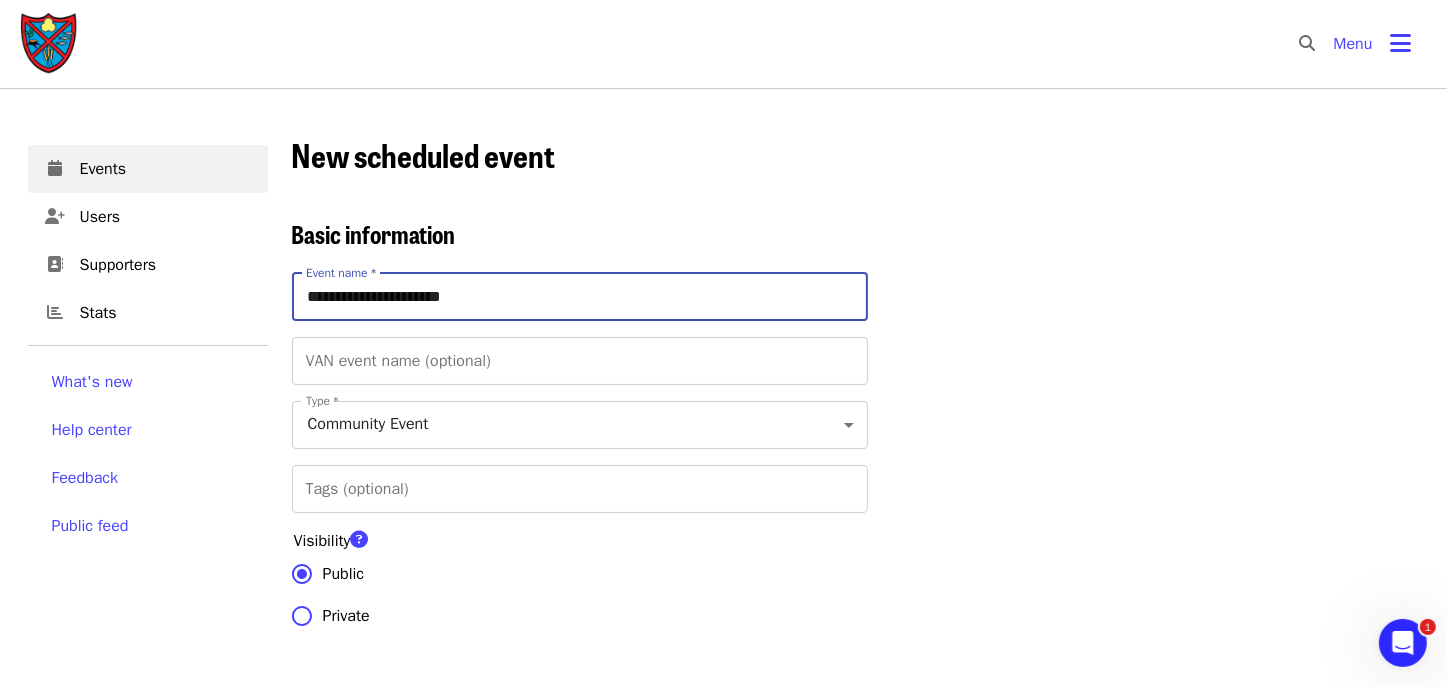 click on "**********" at bounding box center [580, 297] 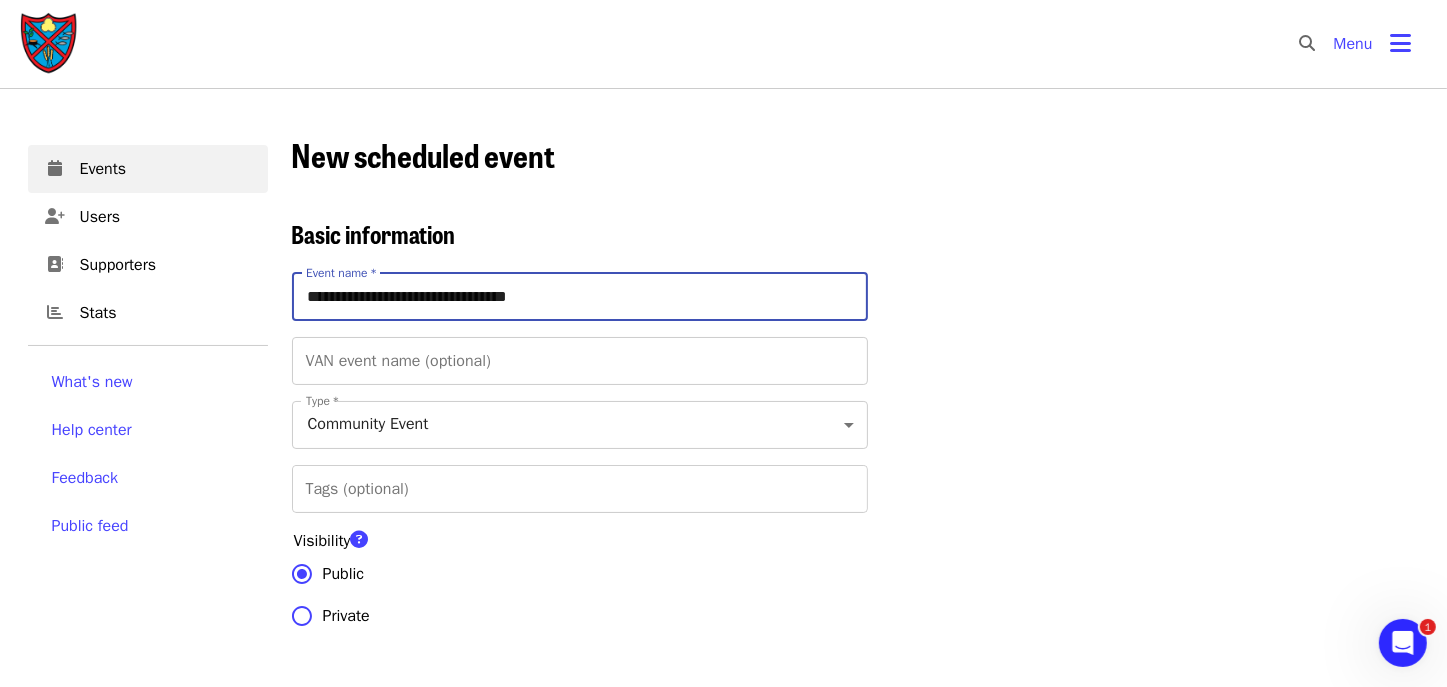 click on "**********" at bounding box center (580, 297) 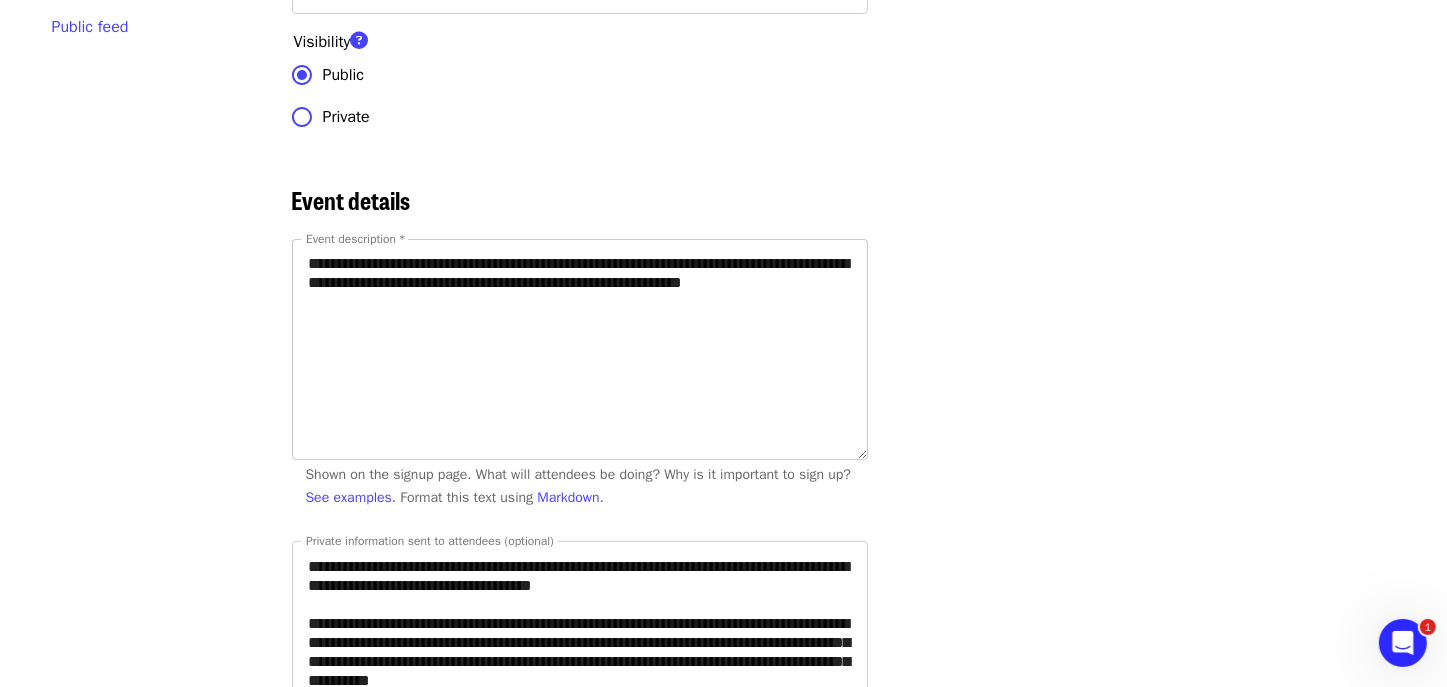 scroll, scrollTop: 500, scrollLeft: 0, axis: vertical 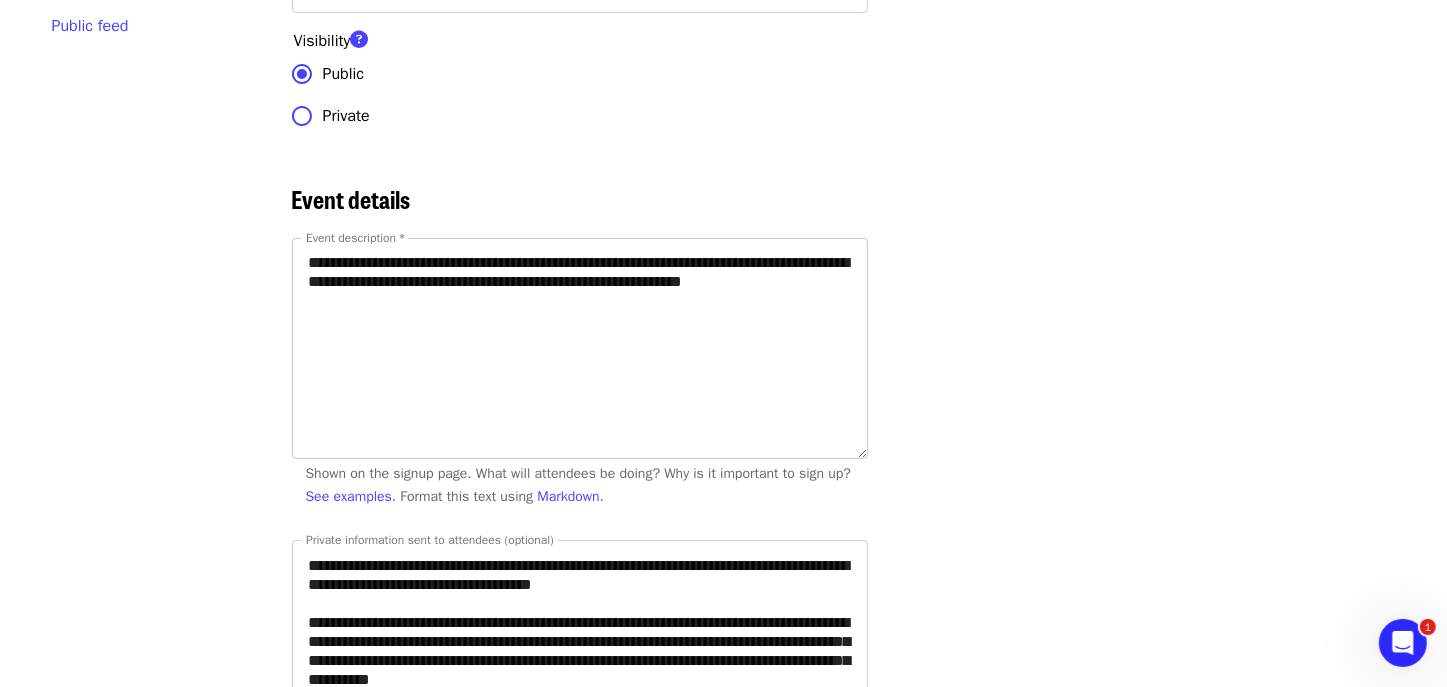 type on "**********" 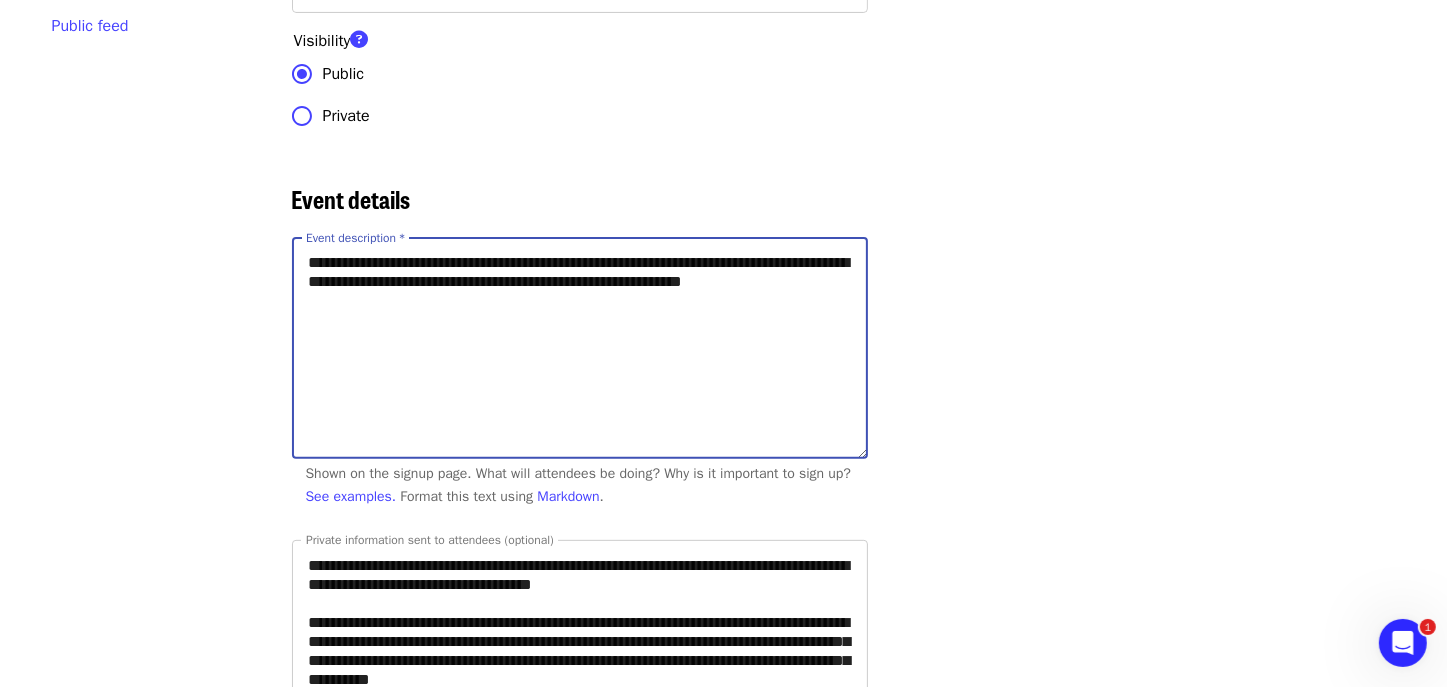 drag, startPoint x: 629, startPoint y: 299, endPoint x: 774, endPoint y: 339, distance: 150.41609 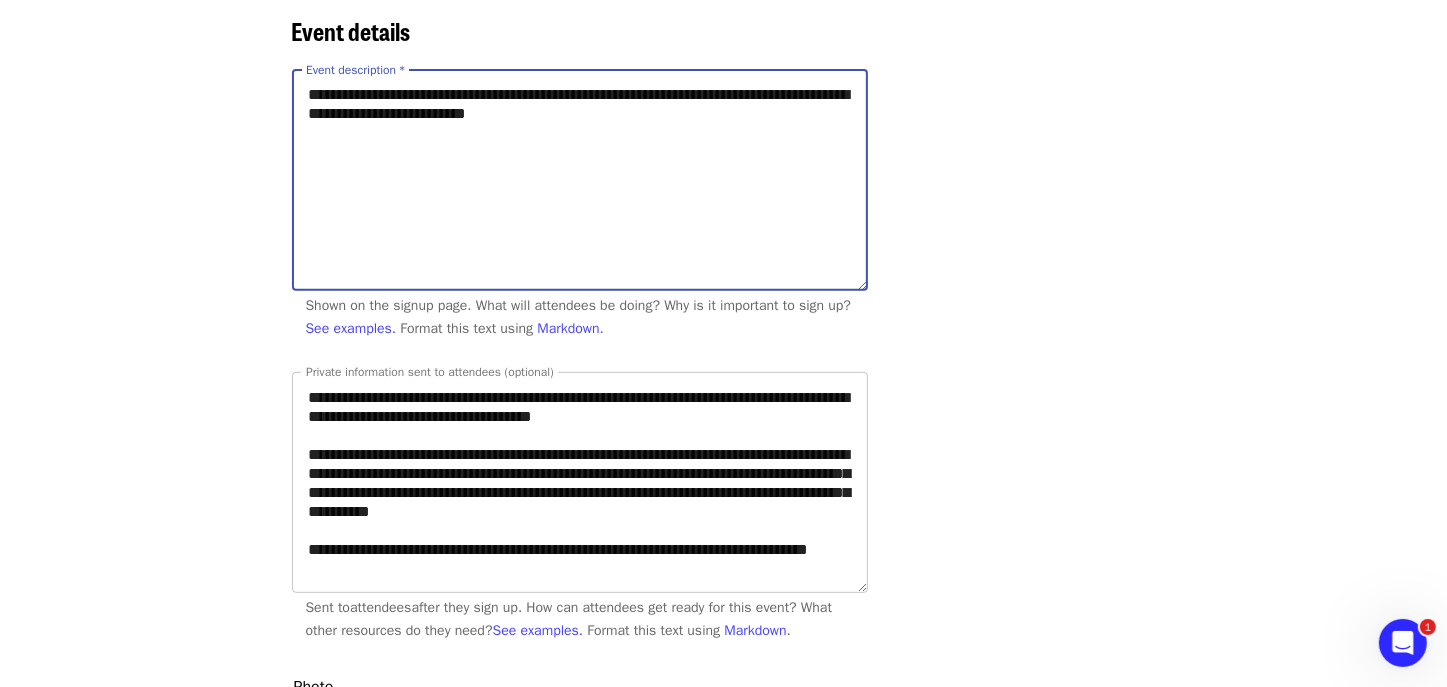 scroll, scrollTop: 700, scrollLeft: 0, axis: vertical 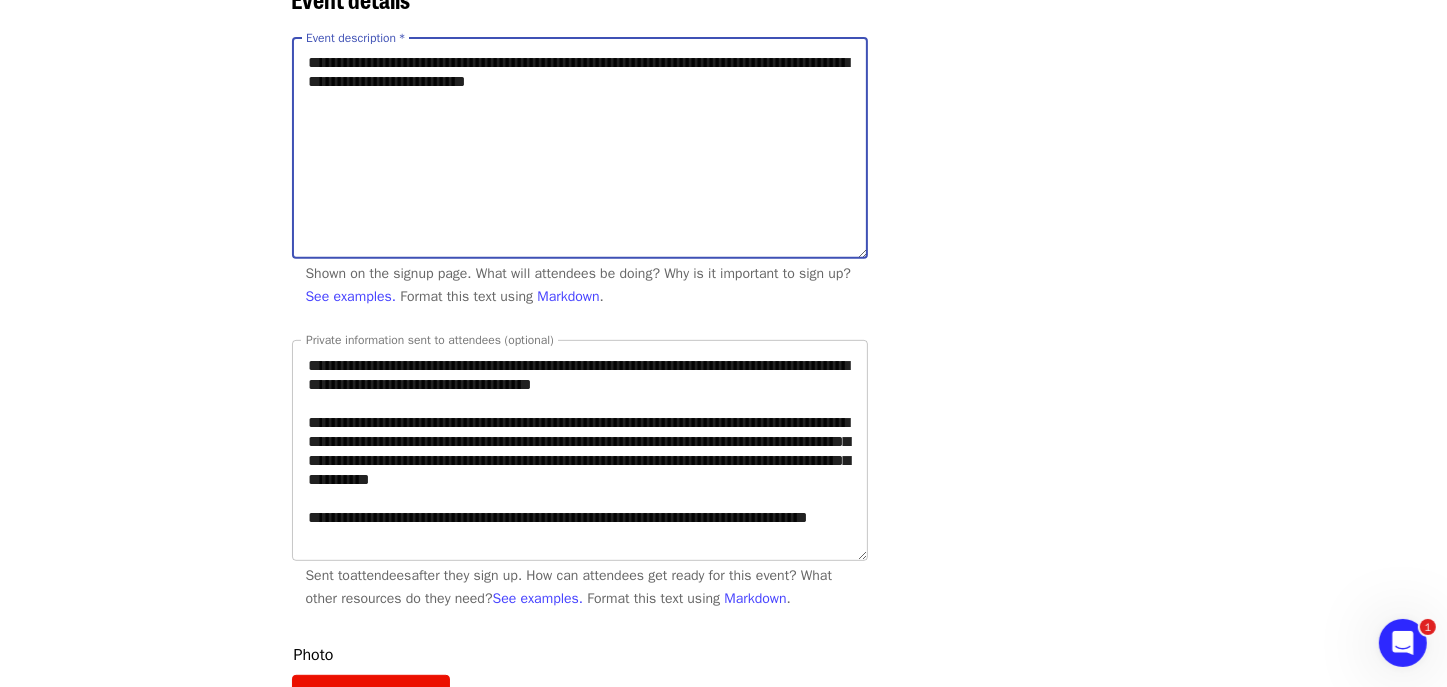 type on "**********" 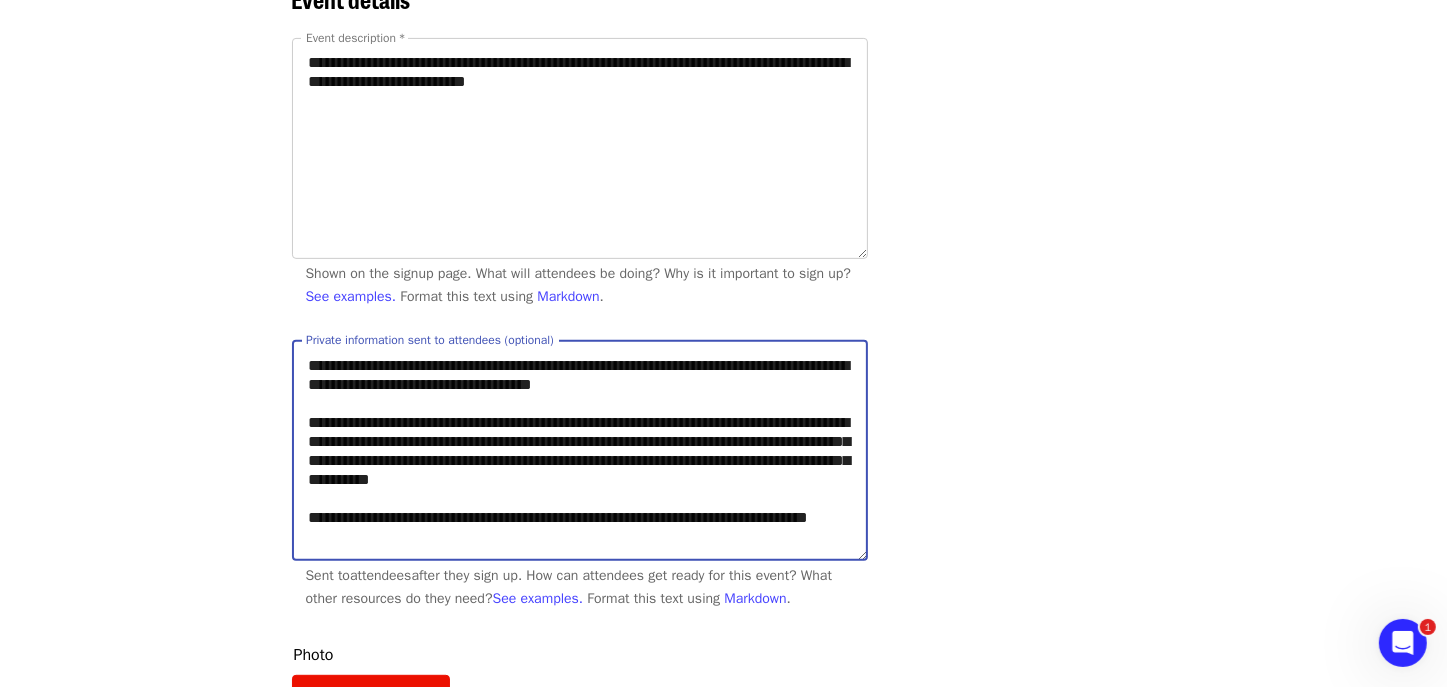 drag, startPoint x: 520, startPoint y: 406, endPoint x: 633, endPoint y: 413, distance: 113.216606 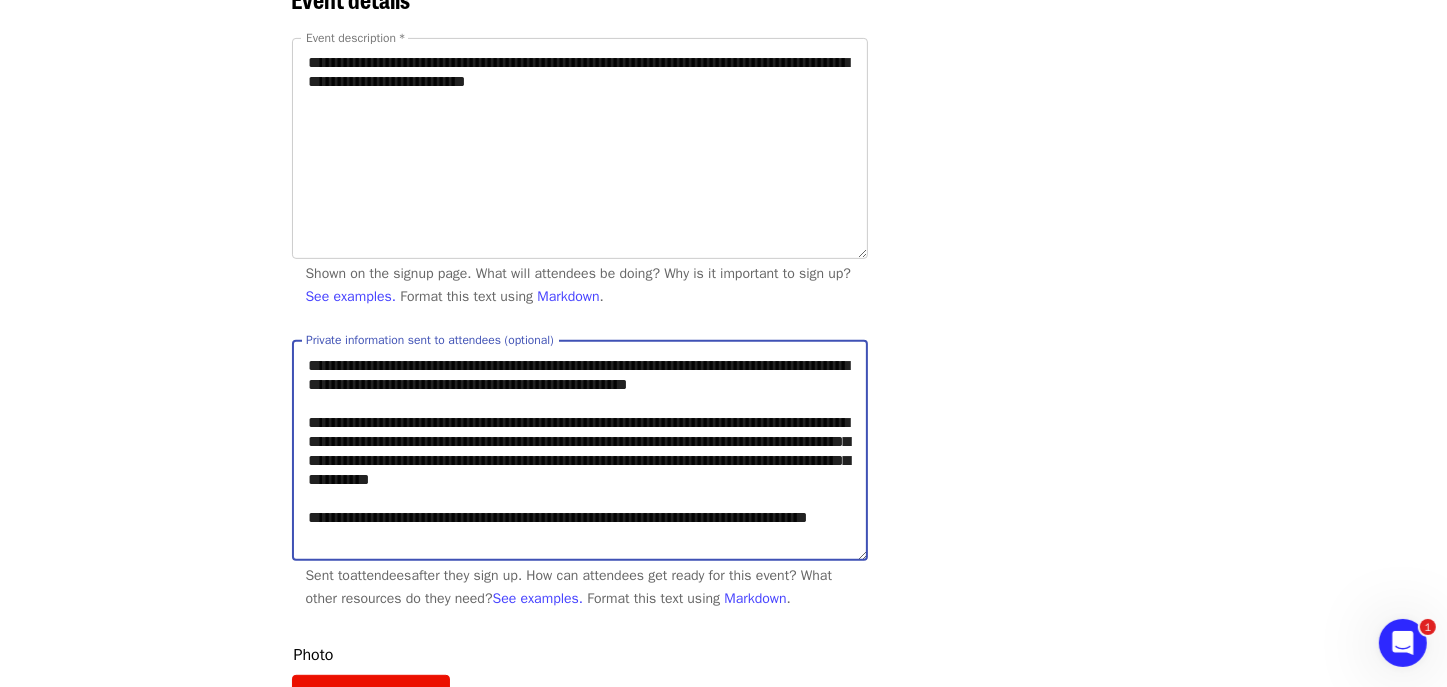 click on "**********" at bounding box center (580, 450) 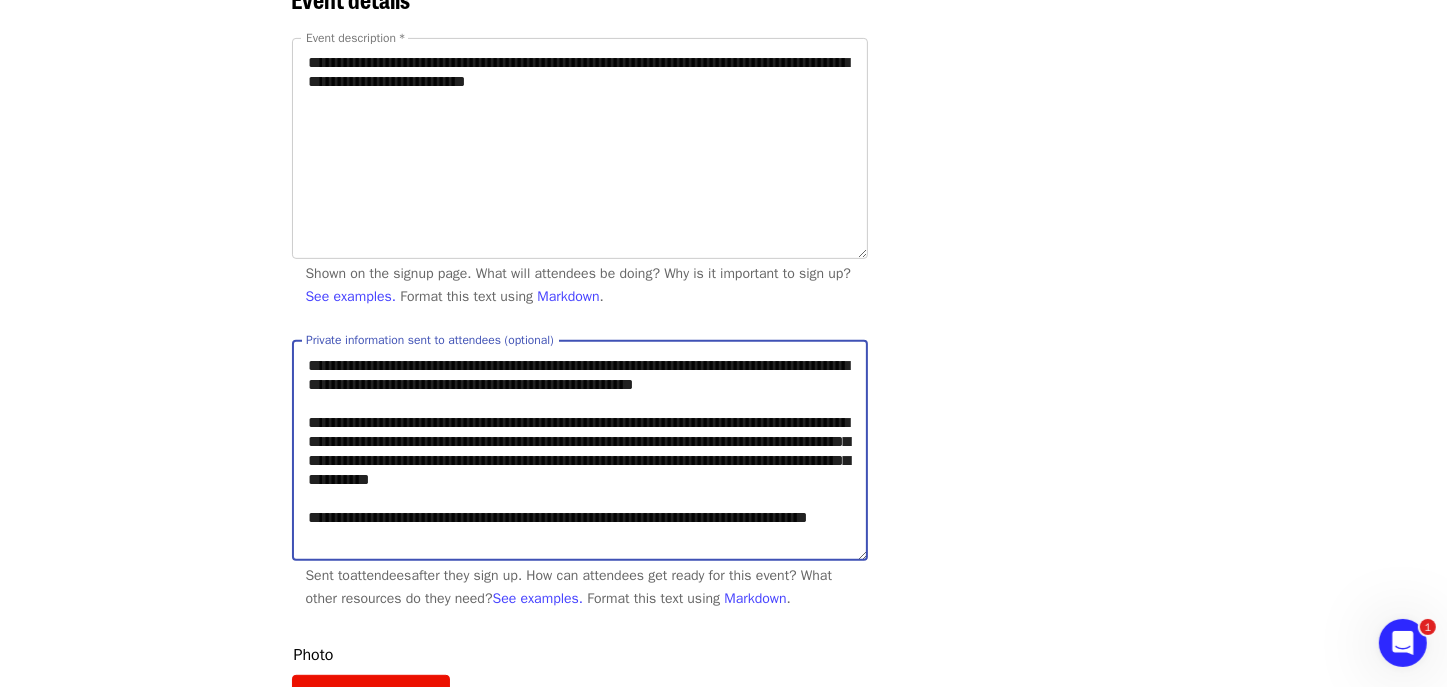 click on "**********" at bounding box center [580, 450] 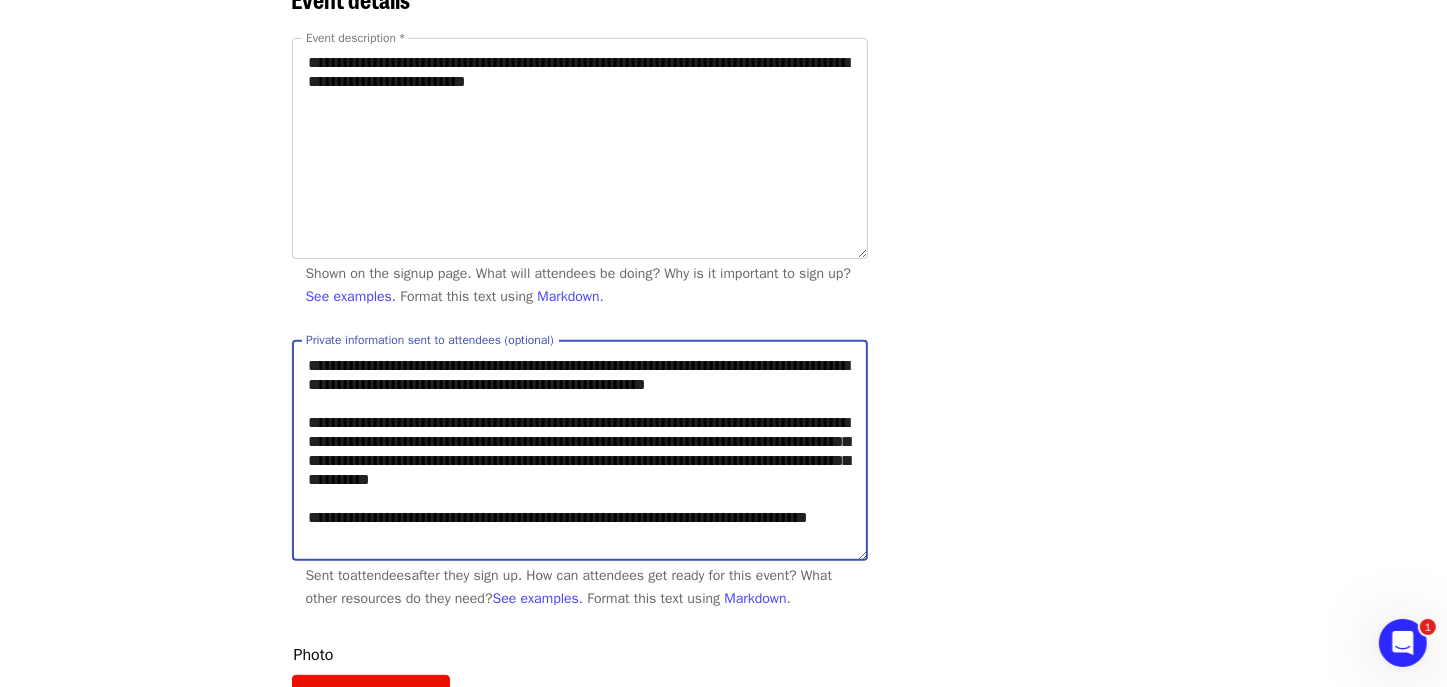 click on "**********" at bounding box center [580, 450] 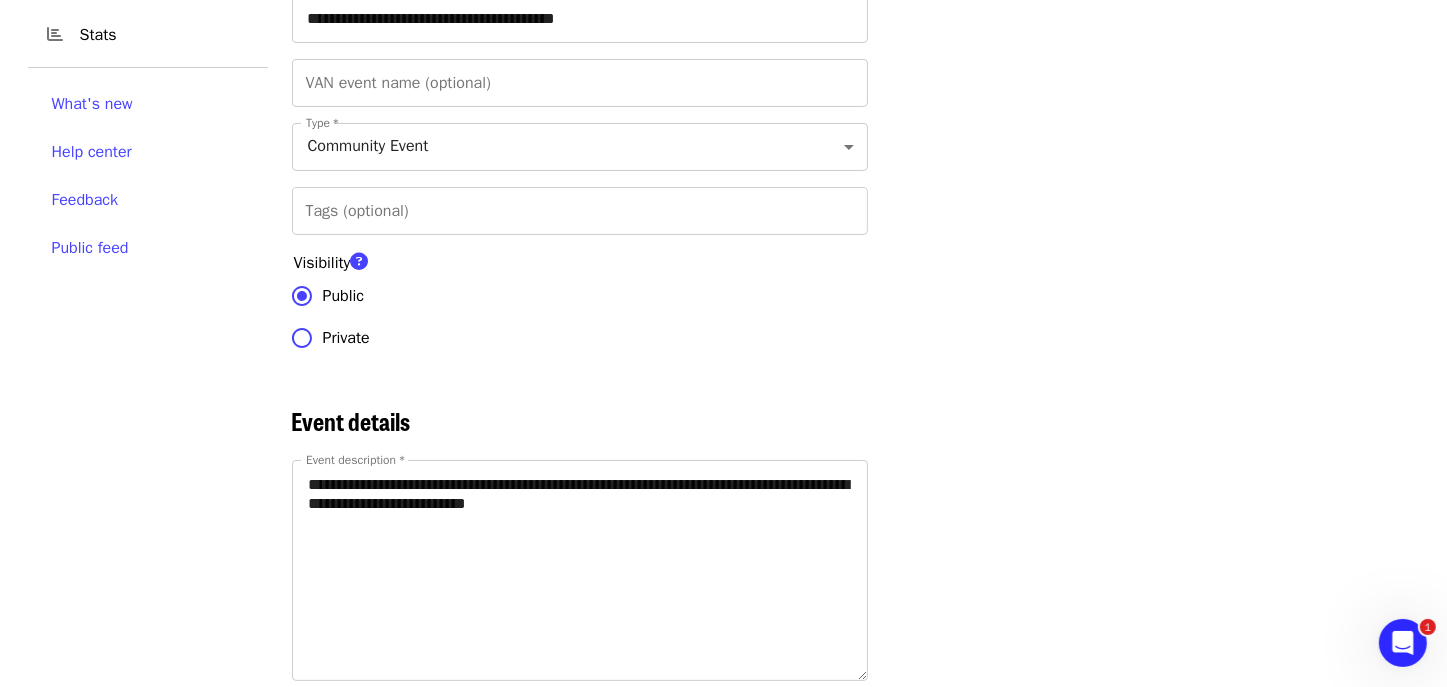 scroll, scrollTop: 500, scrollLeft: 0, axis: vertical 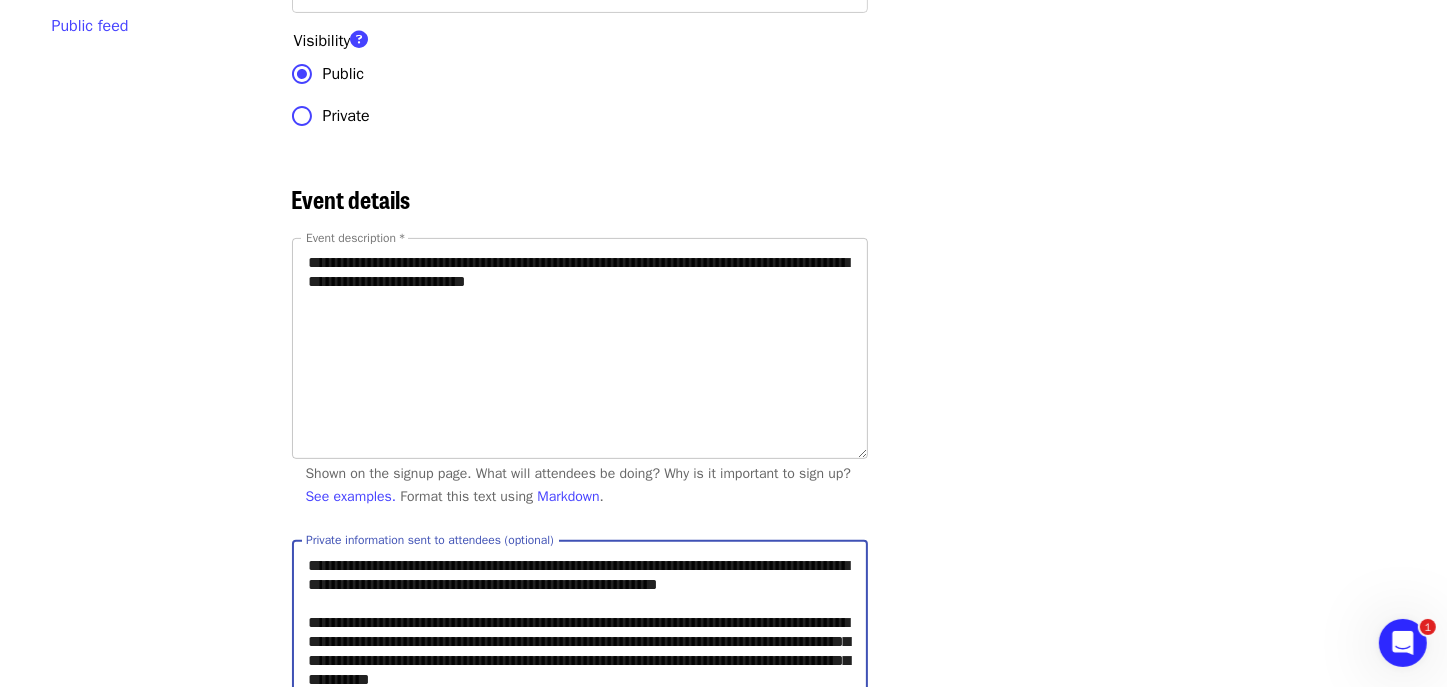 type on "**********" 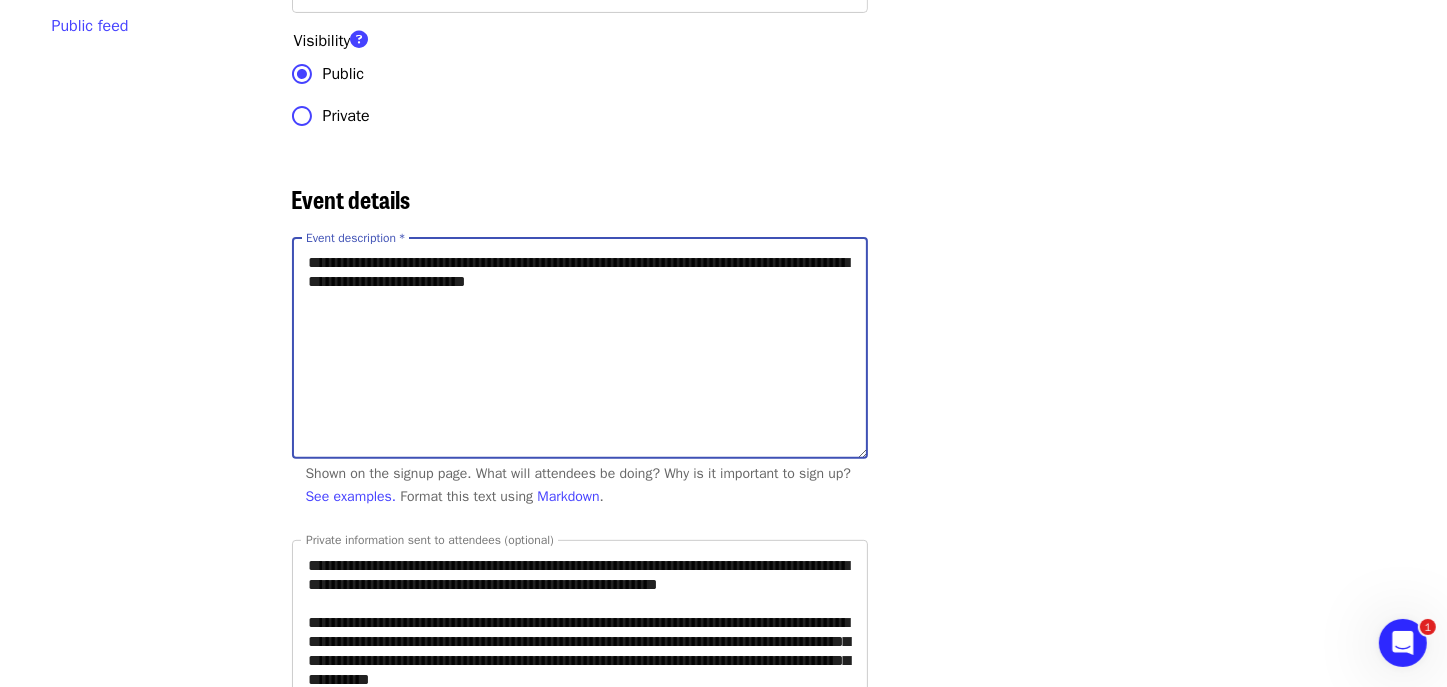 click on "**********" at bounding box center (580, 348) 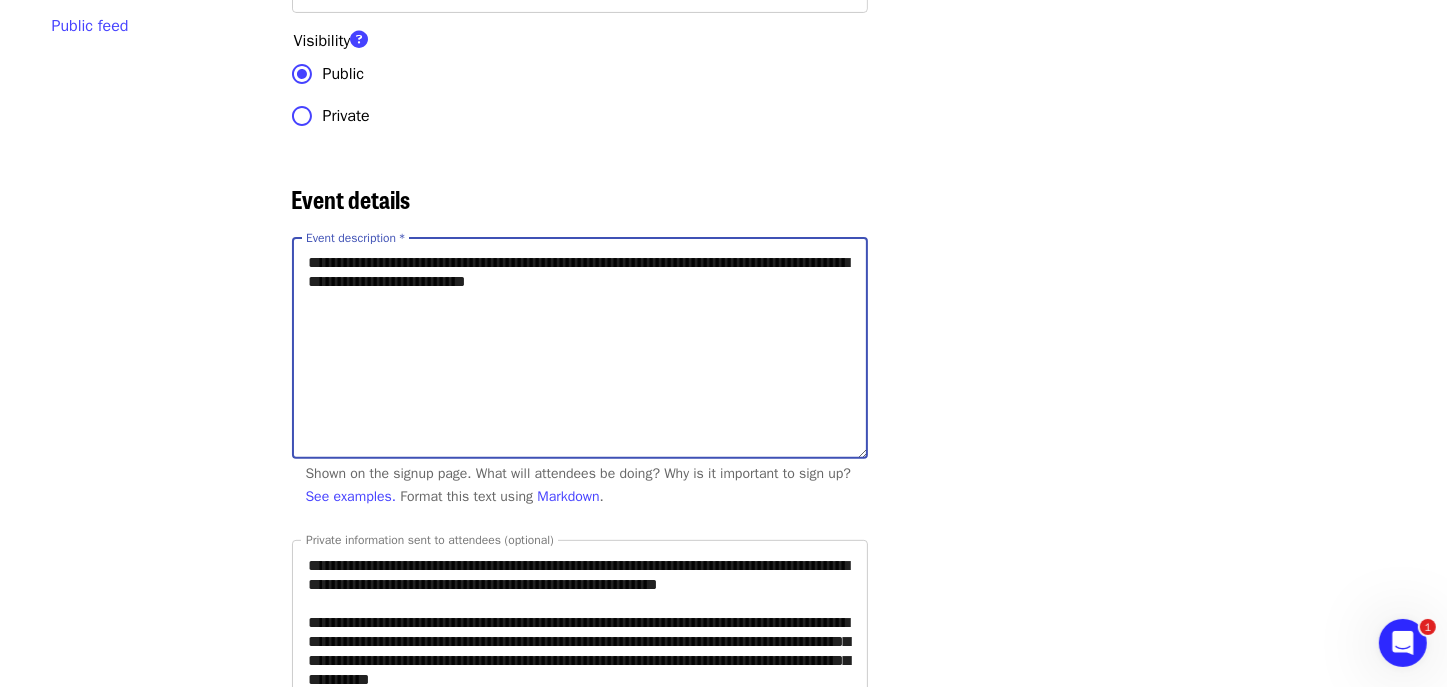 click on "**********" at bounding box center [580, 348] 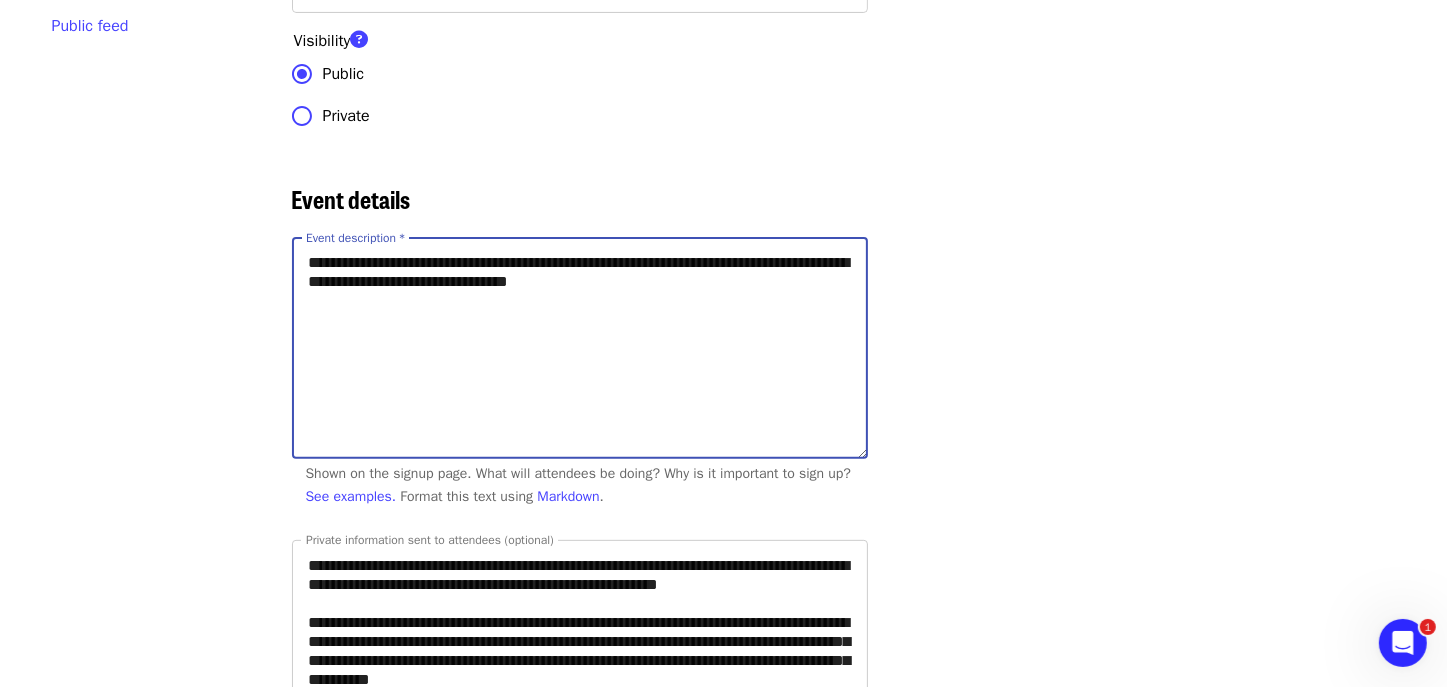 click on "**********" at bounding box center (580, 348) 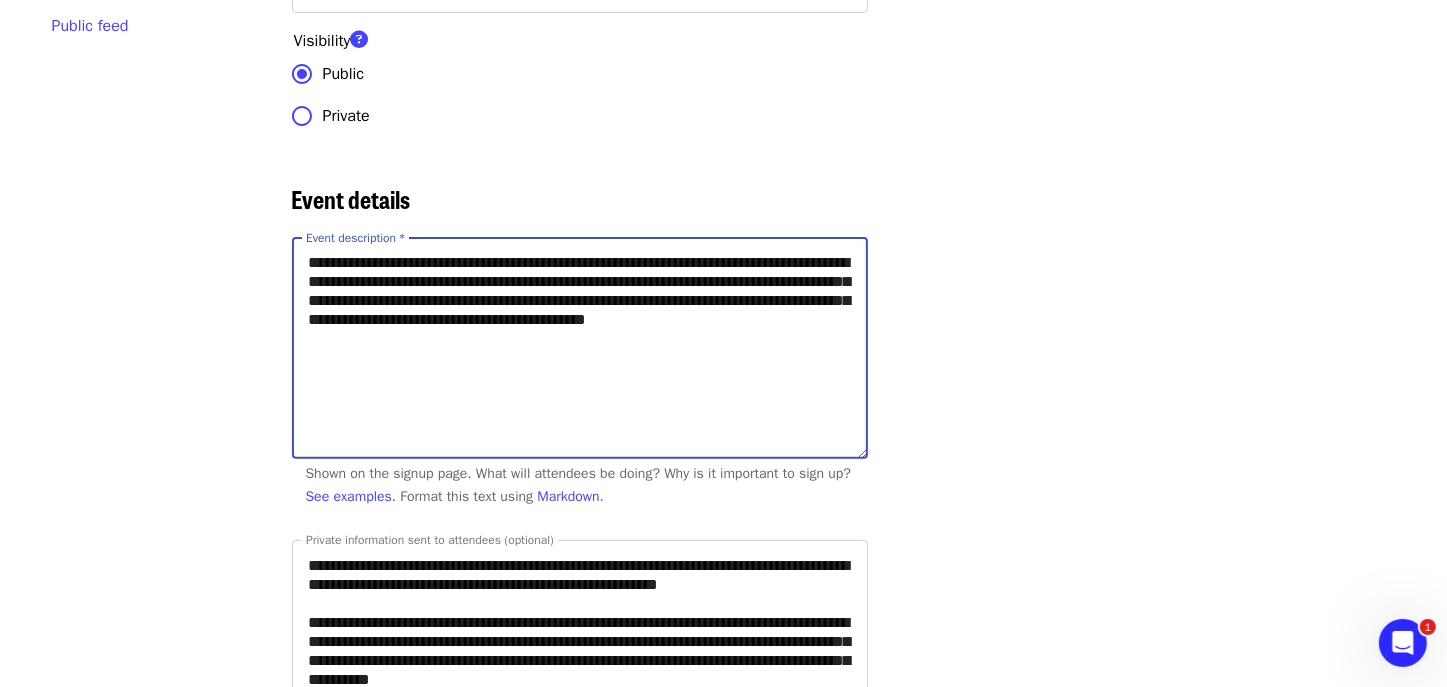 click on "**********" at bounding box center (580, 348) 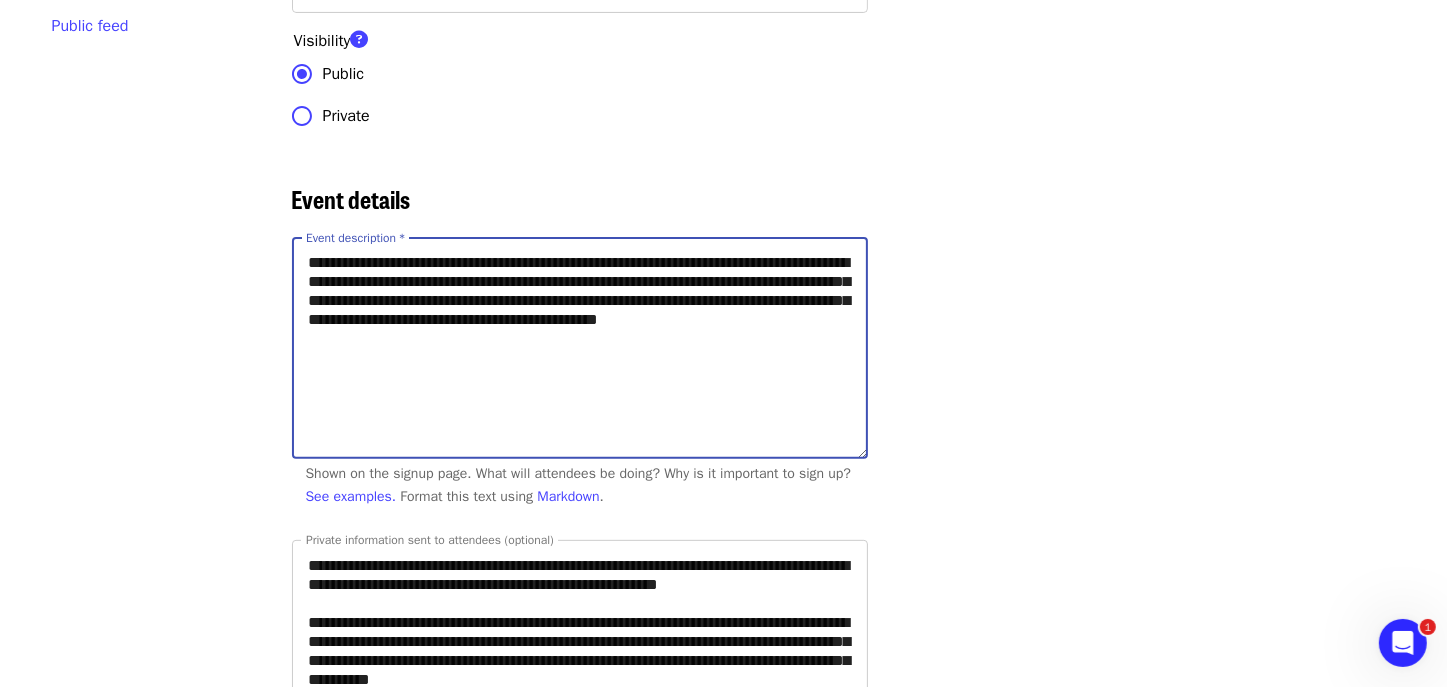 click on "**********" at bounding box center (580, 348) 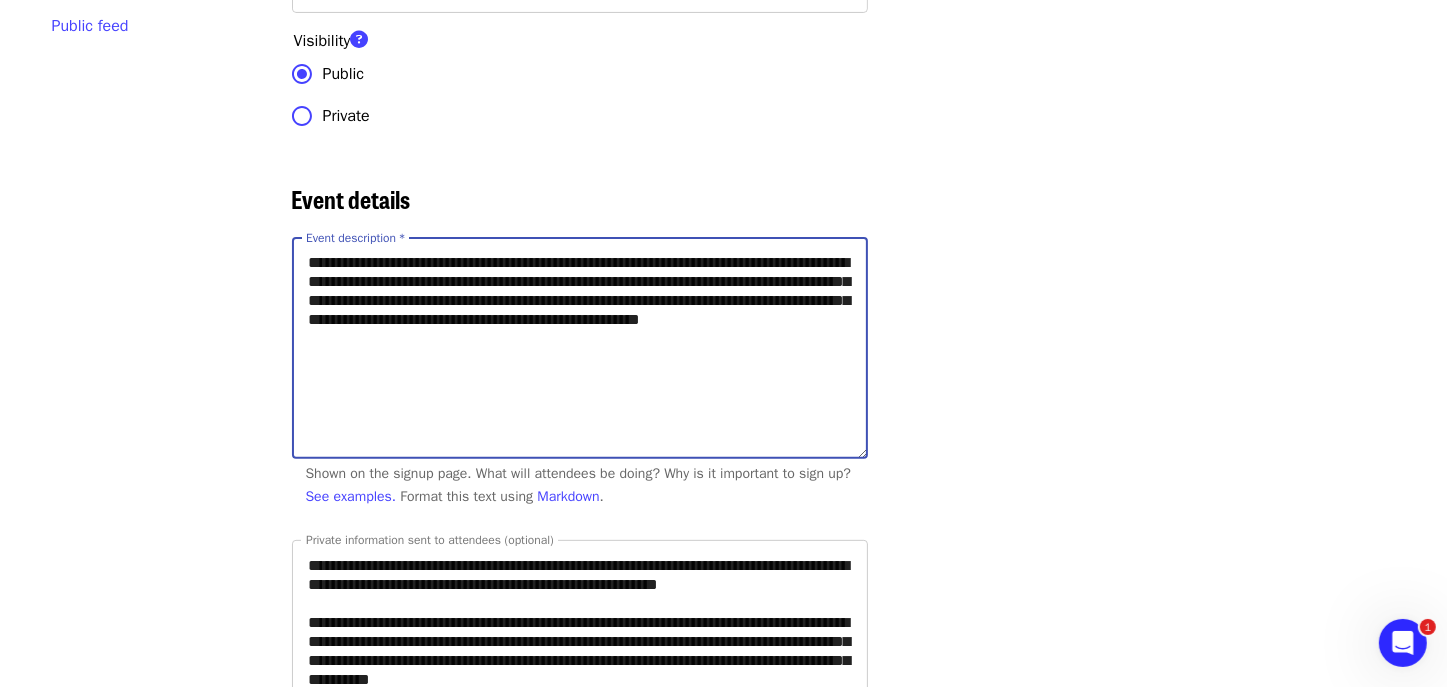 type on "**********" 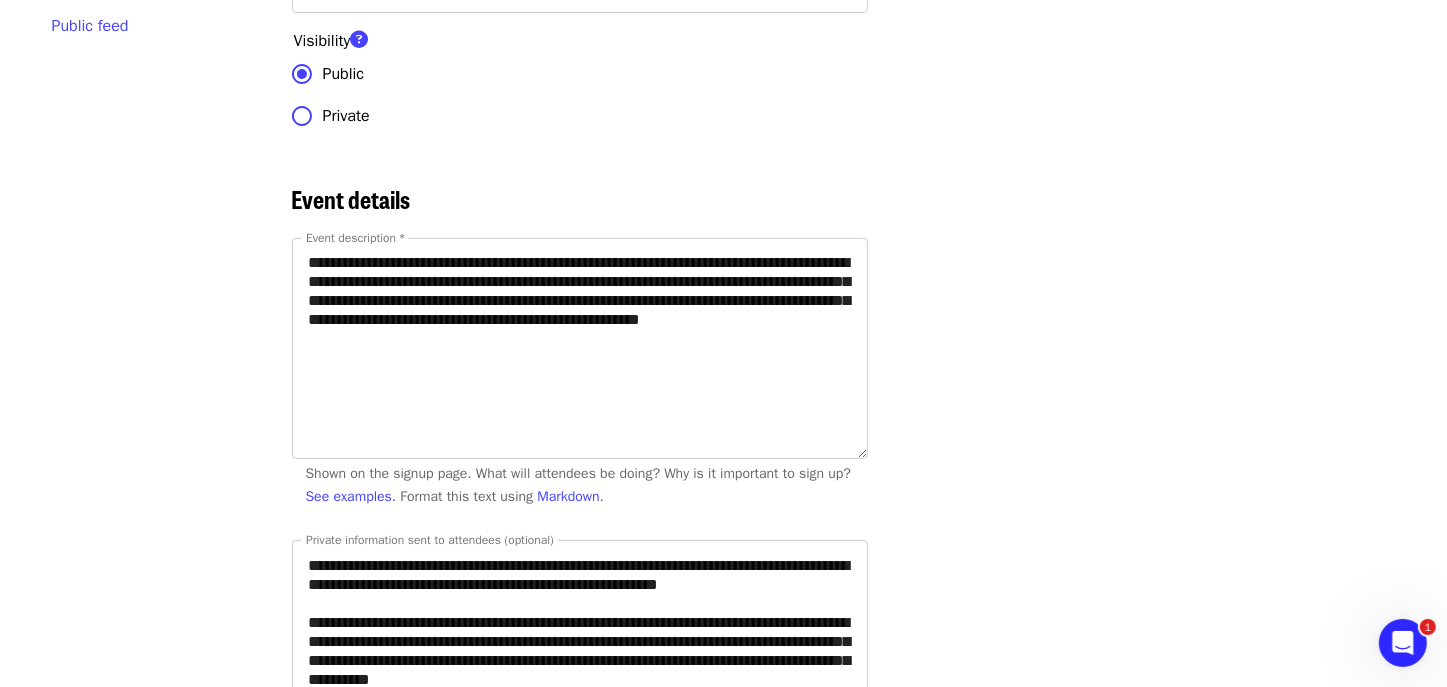 click on "**********" at bounding box center [856, 377] 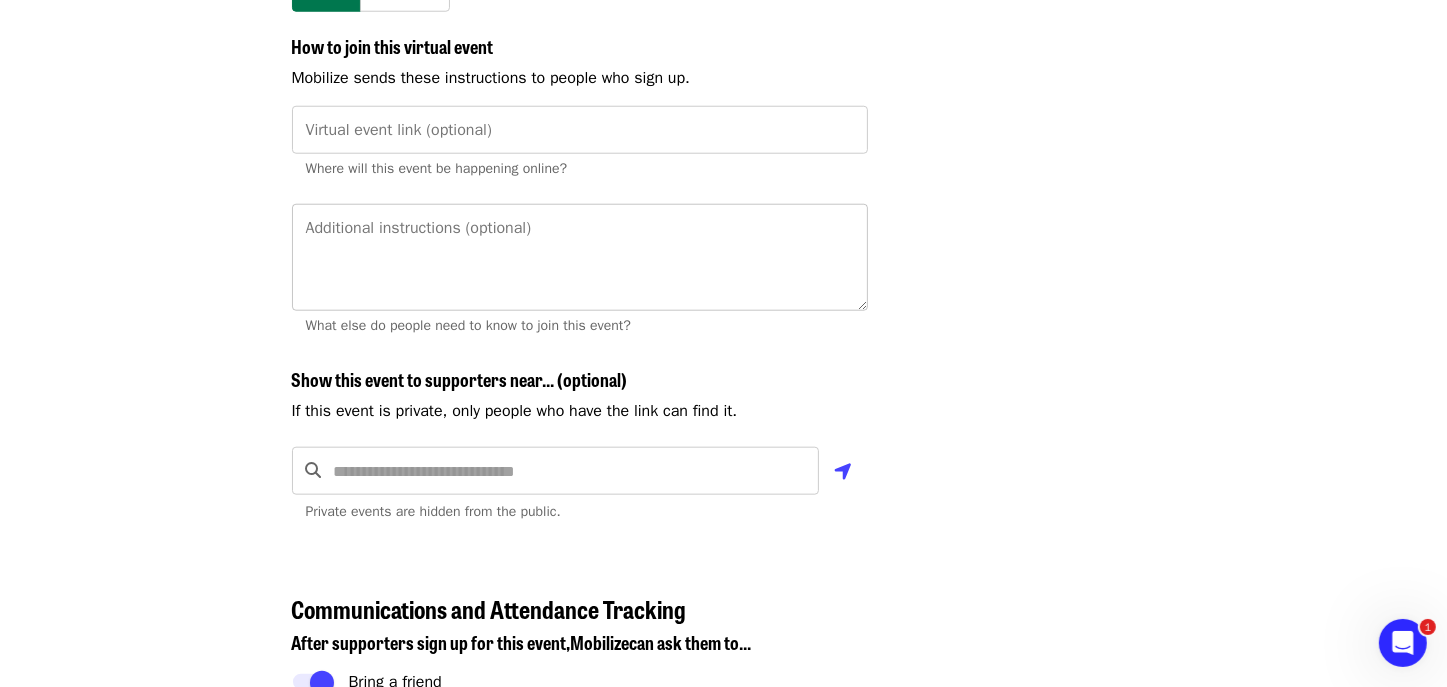 scroll, scrollTop: 1600, scrollLeft: 0, axis: vertical 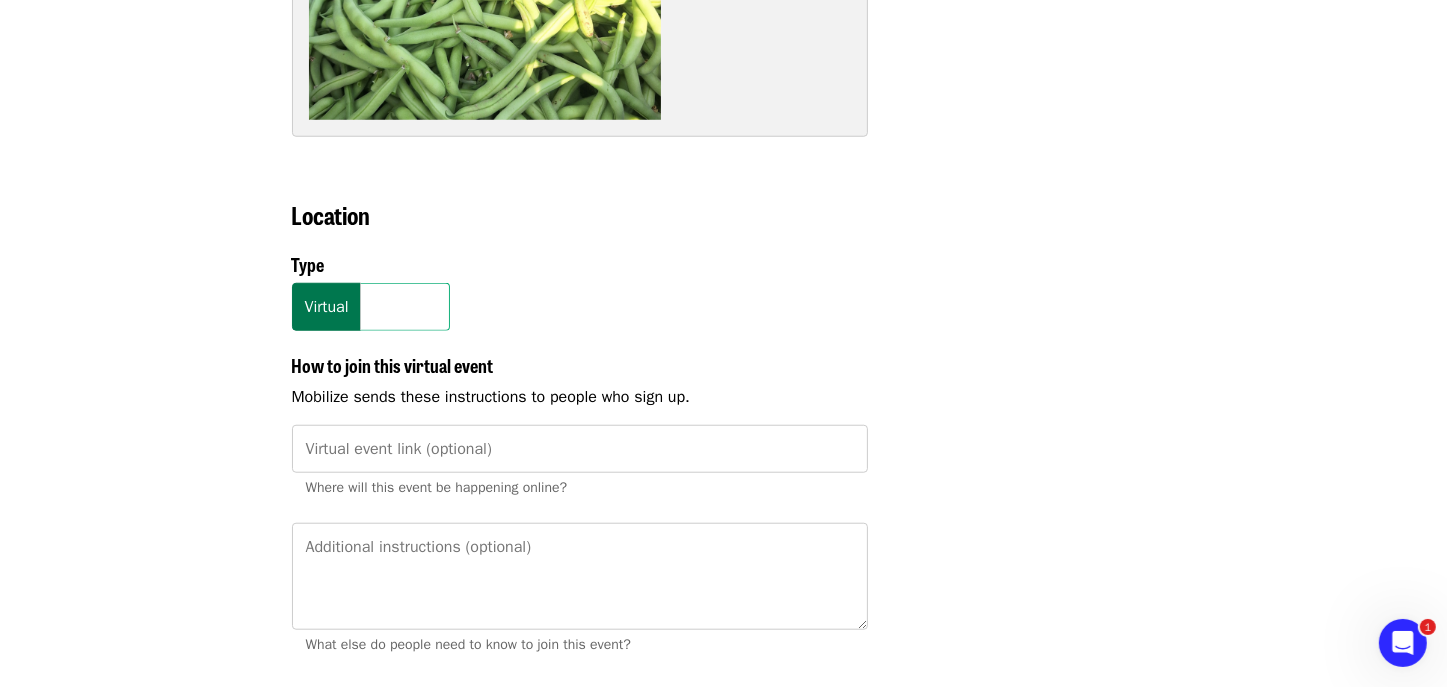 click on "In-person" at bounding box center [406, 307] 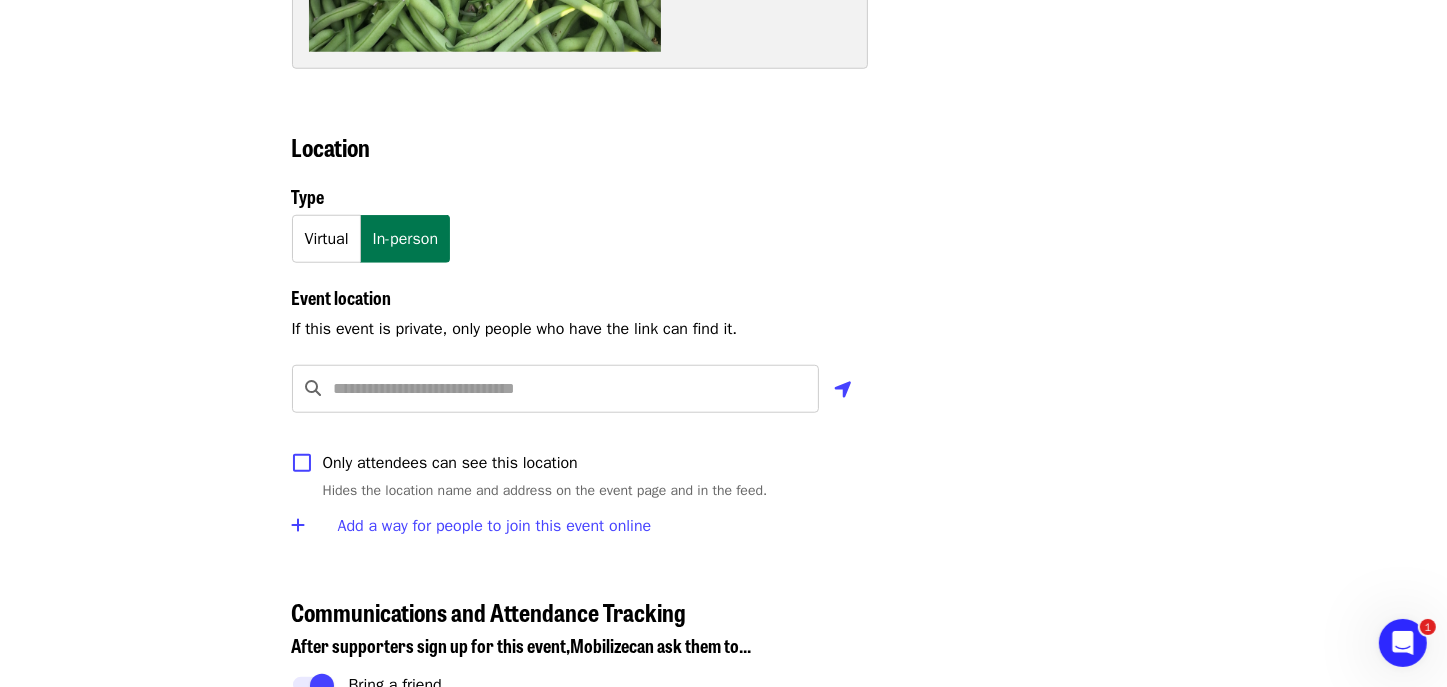 scroll, scrollTop: 1700, scrollLeft: 0, axis: vertical 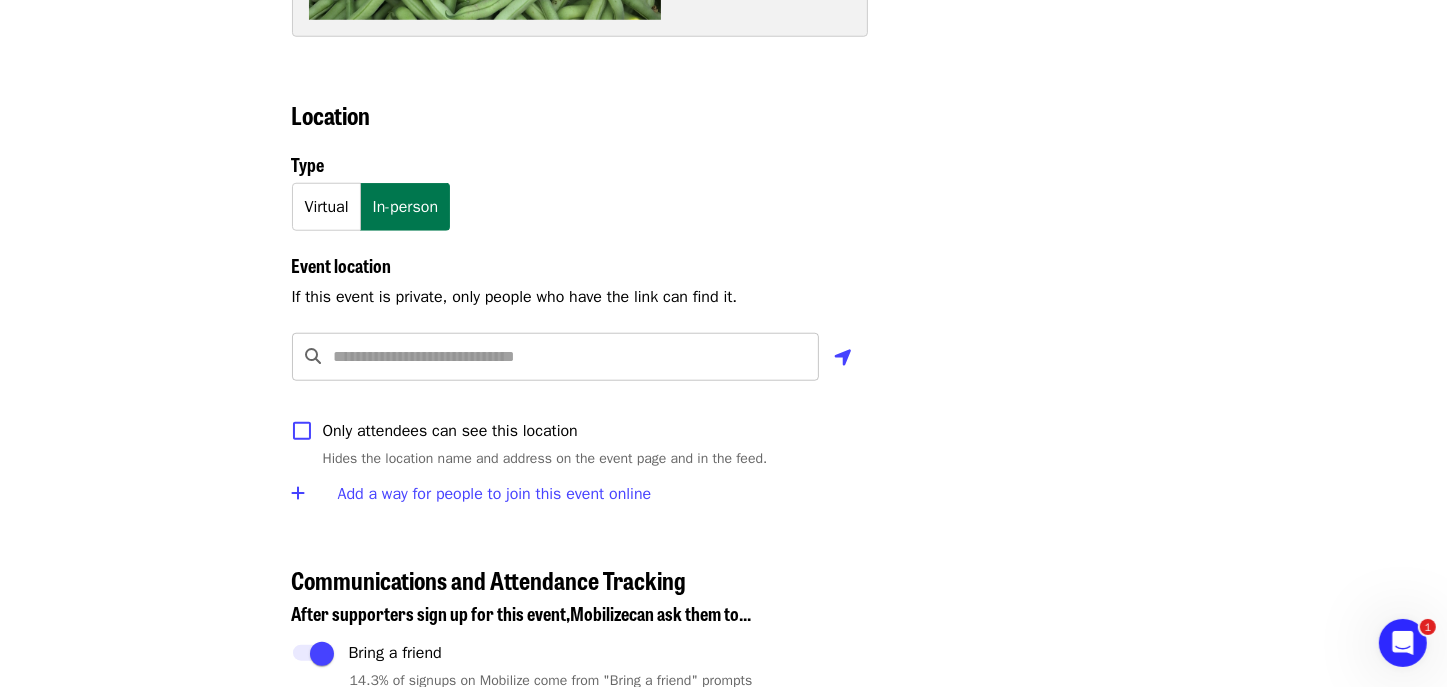 click at bounding box center [577, 357] 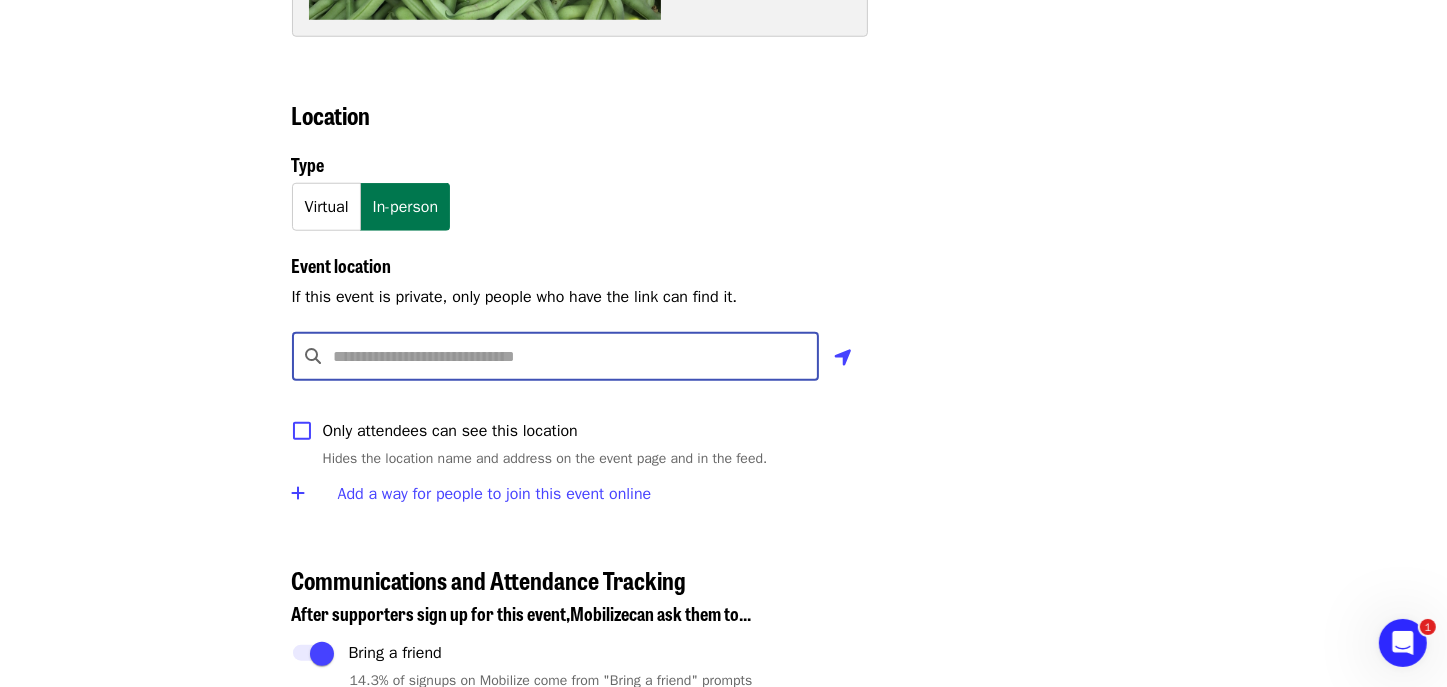 paste on "**********" 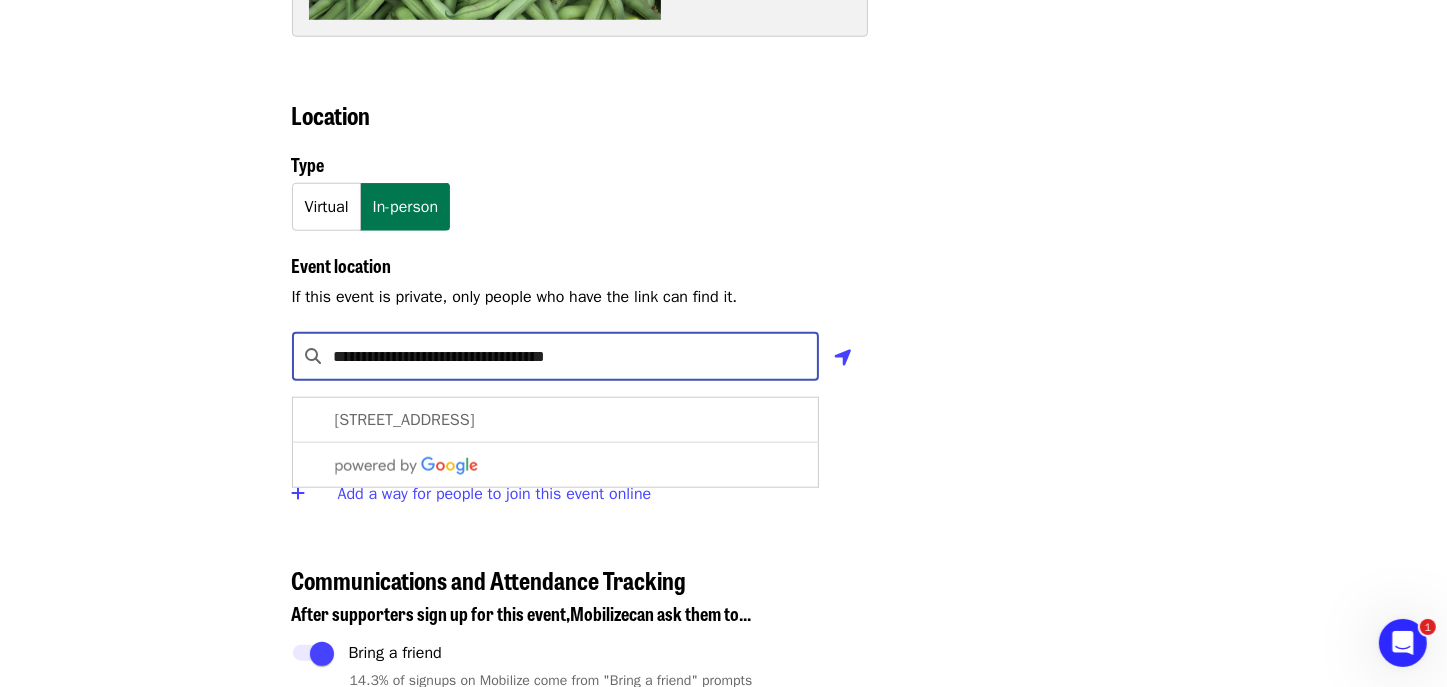type on "**********" 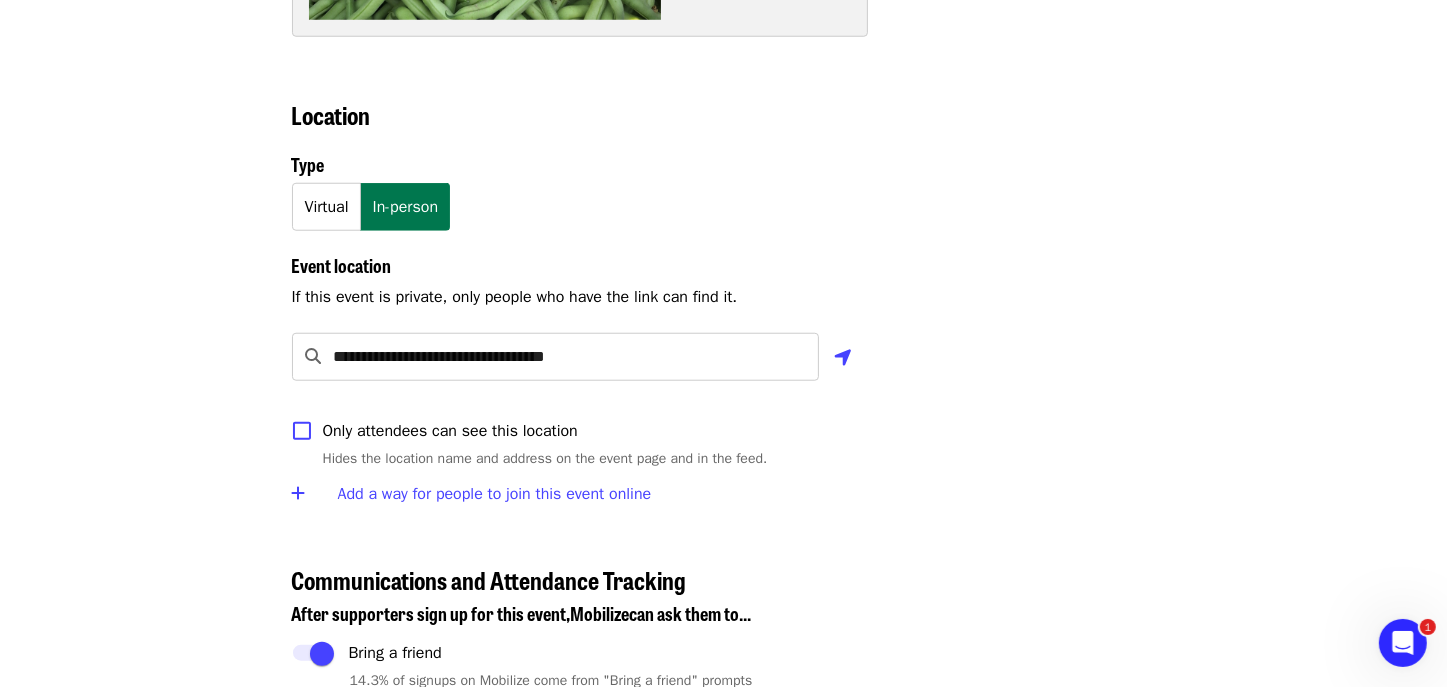 click at bounding box center [1228, 389] 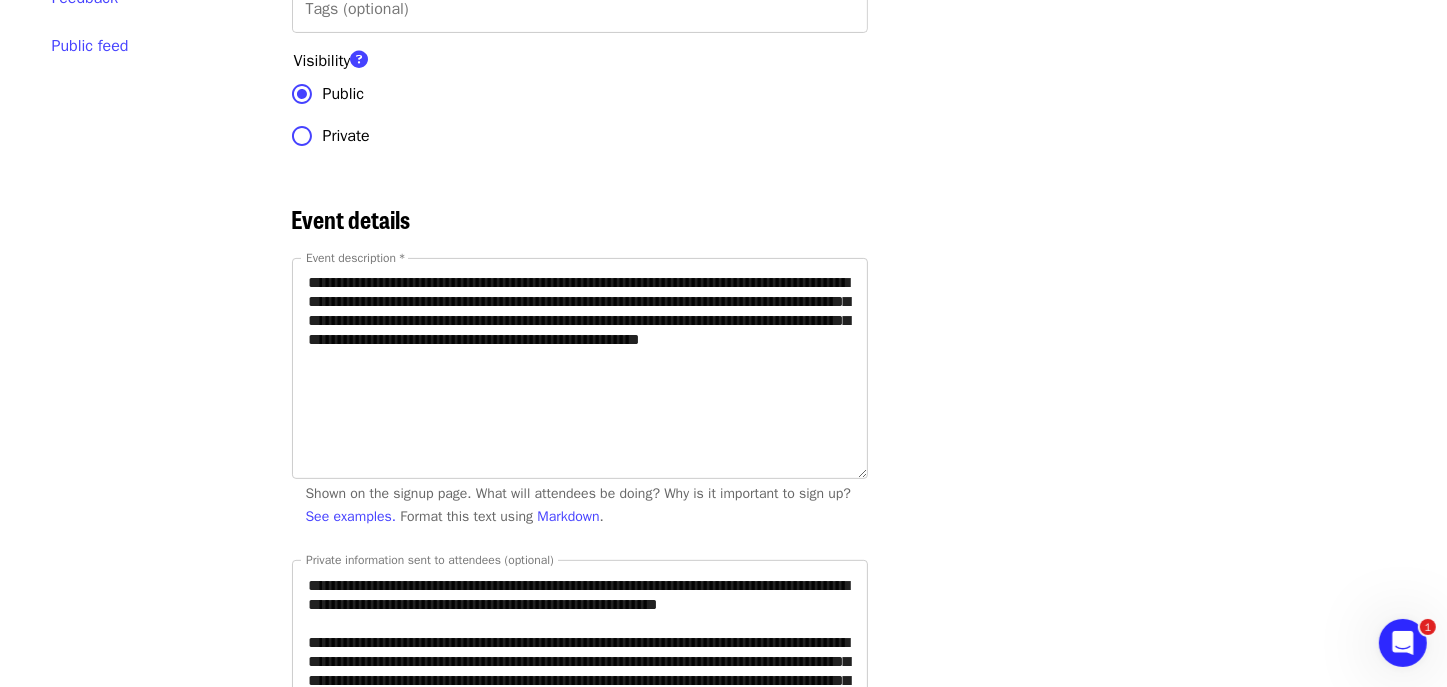scroll, scrollTop: 400, scrollLeft: 0, axis: vertical 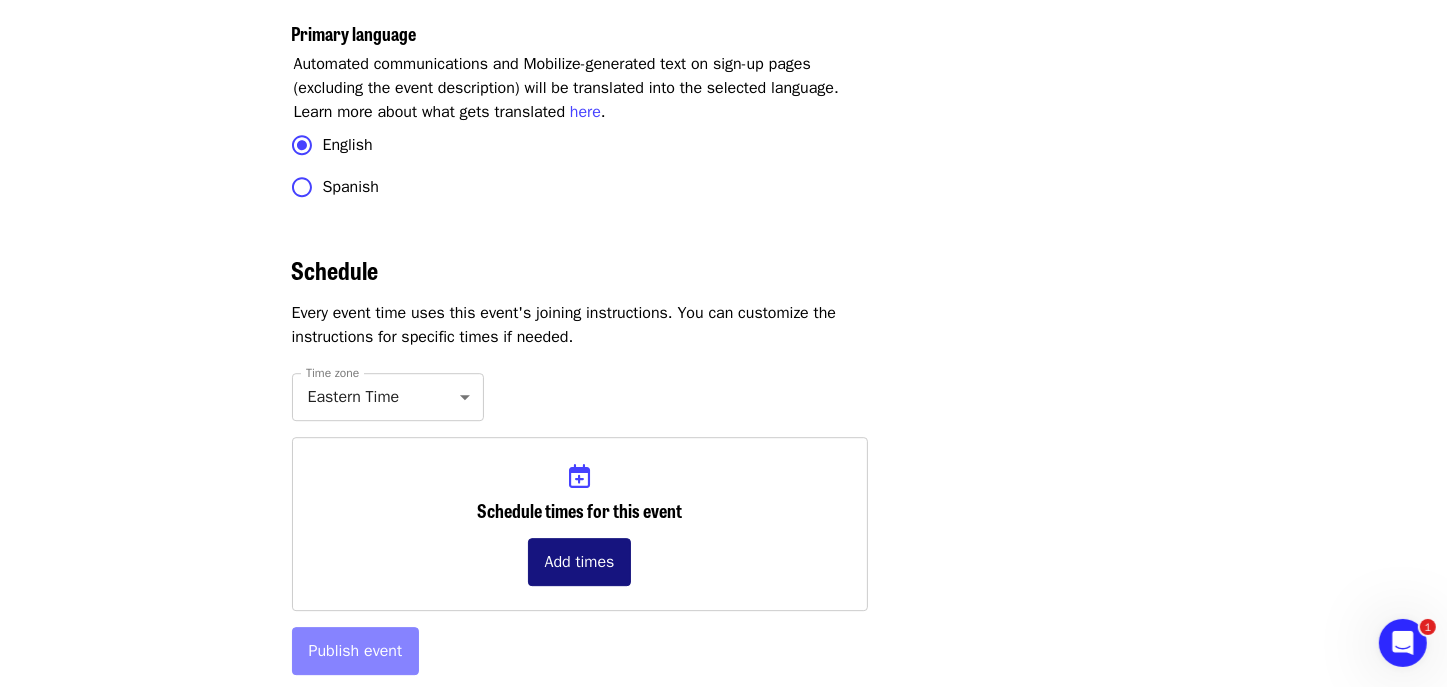 click on "Add times" at bounding box center [580, 562] 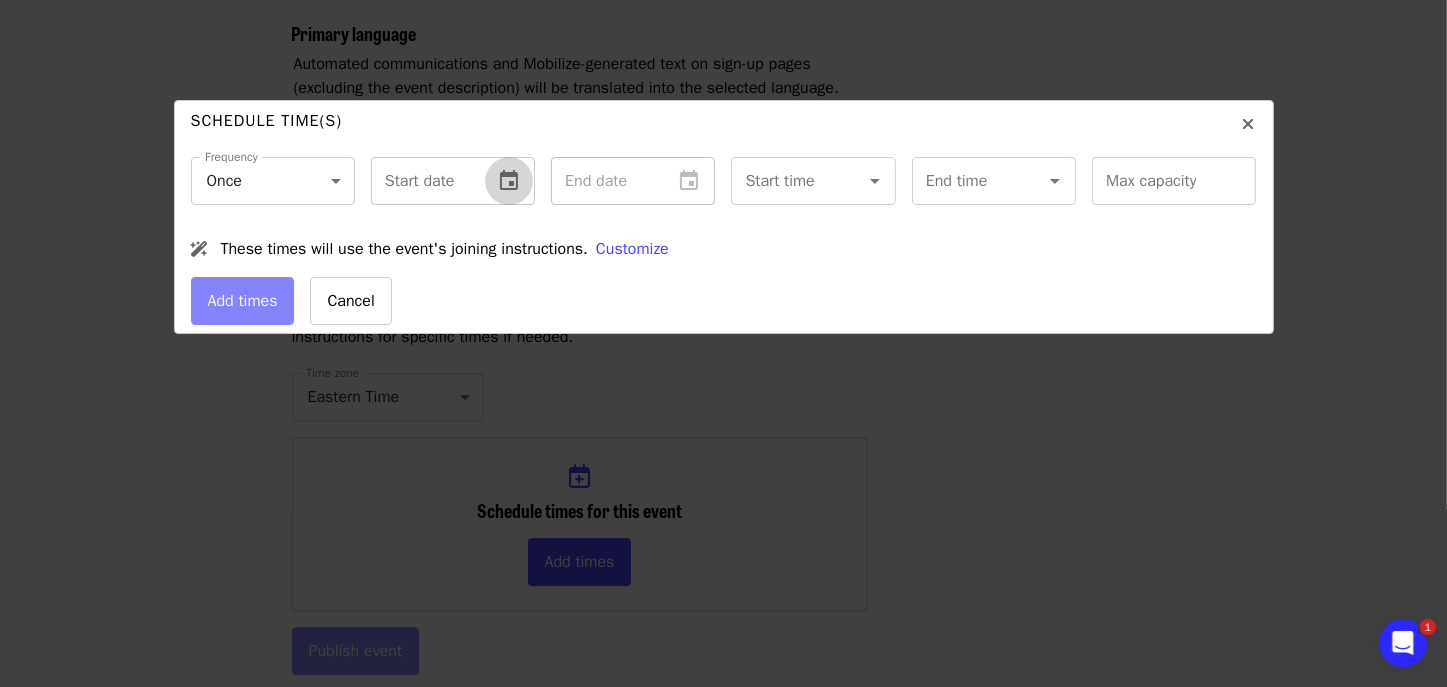 click 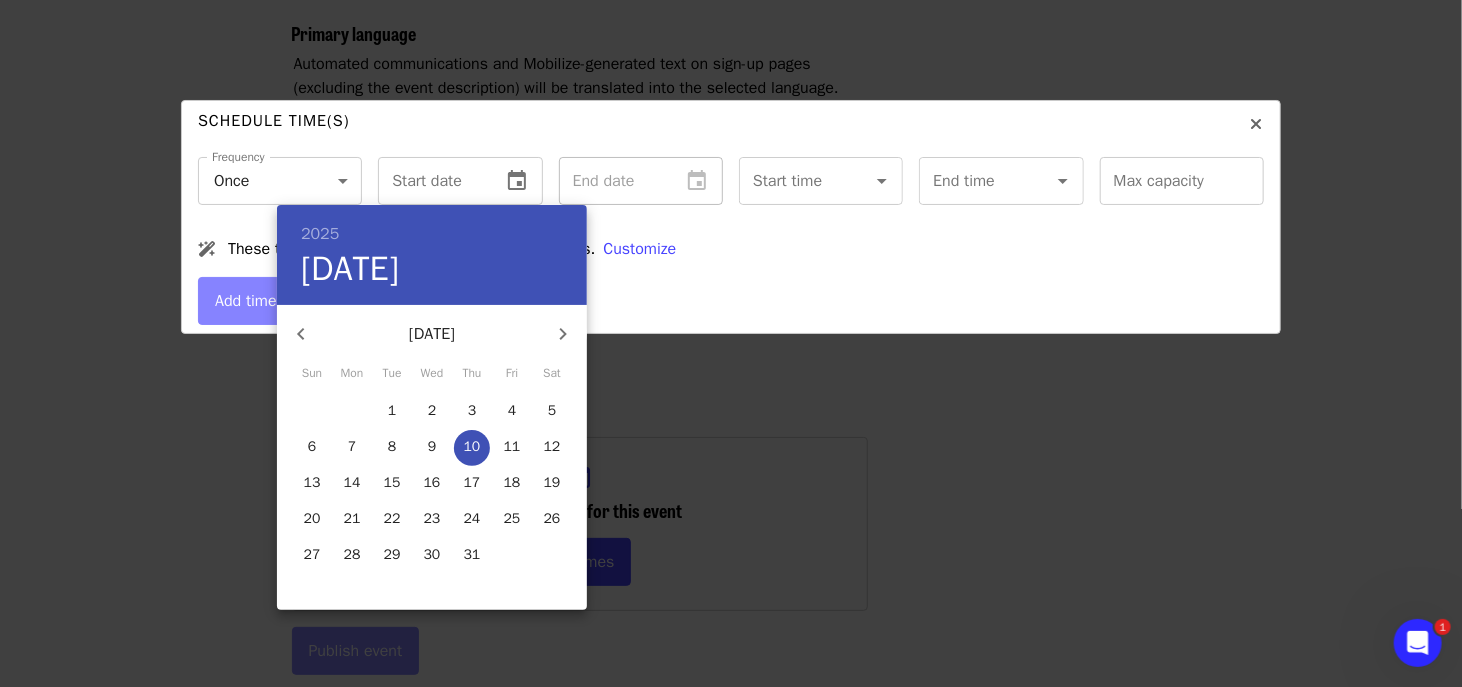 click on "11" at bounding box center [512, 447] 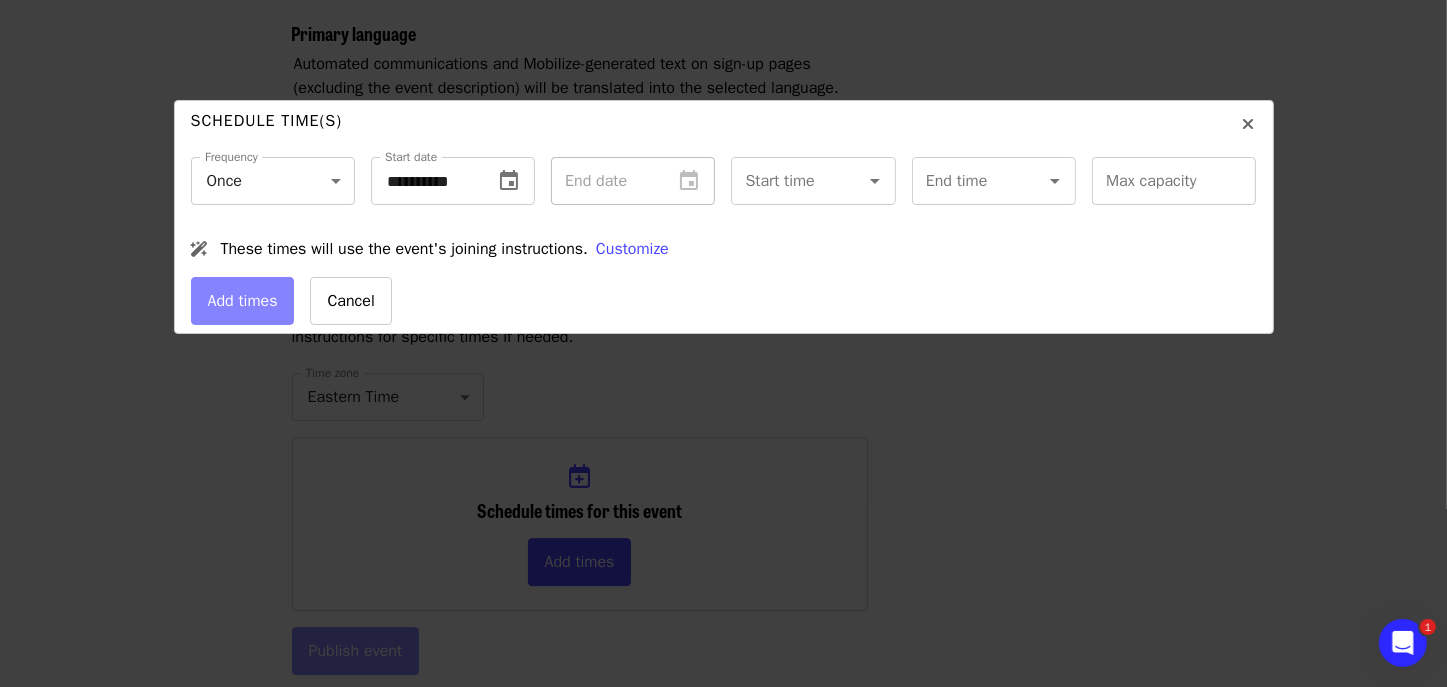 click on "End date" at bounding box center [633, 181] 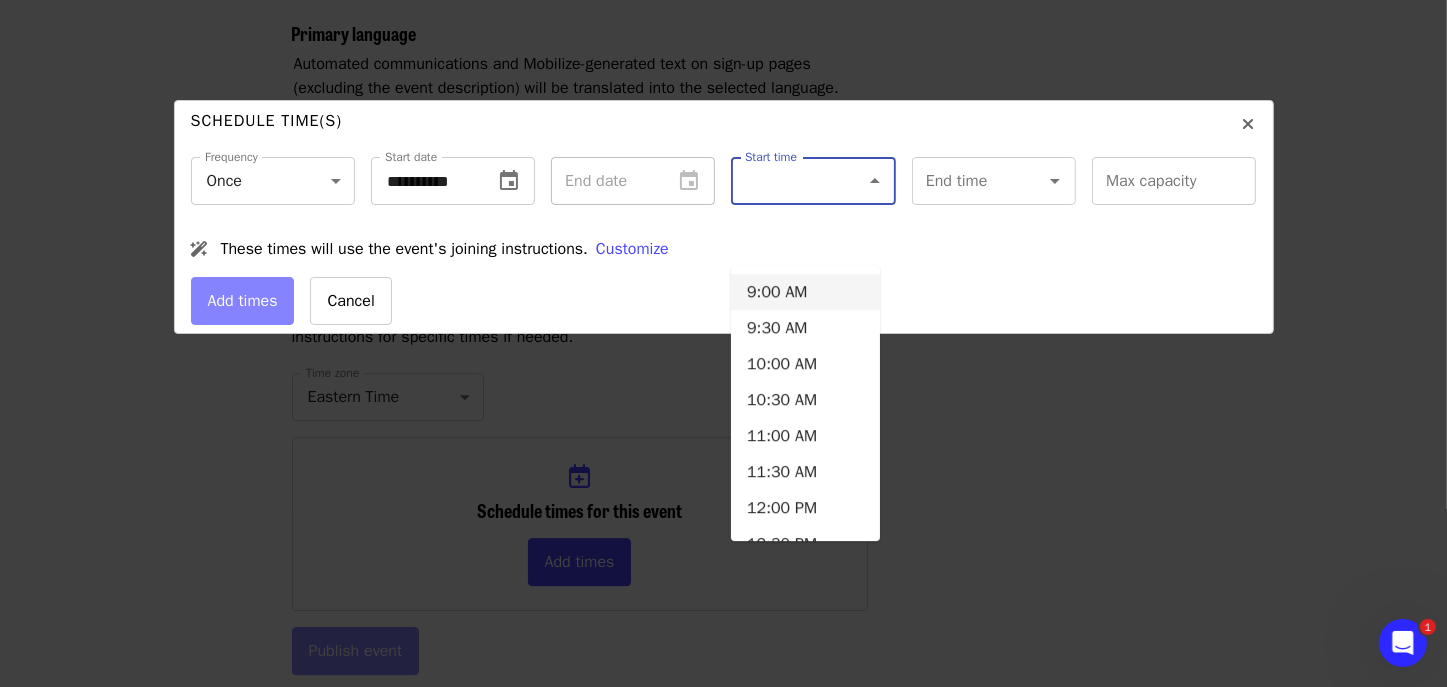 click on "Start time" at bounding box center (788, 181) 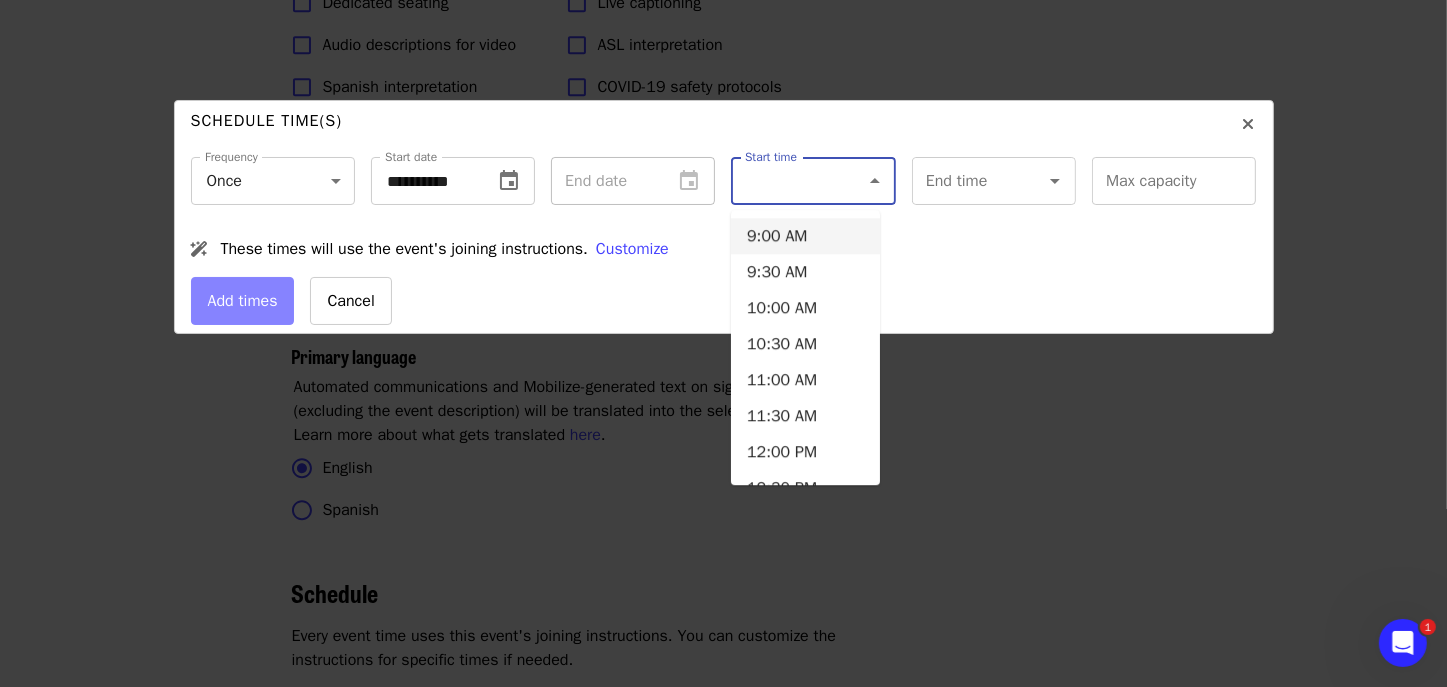scroll, scrollTop: 5064, scrollLeft: 0, axis: vertical 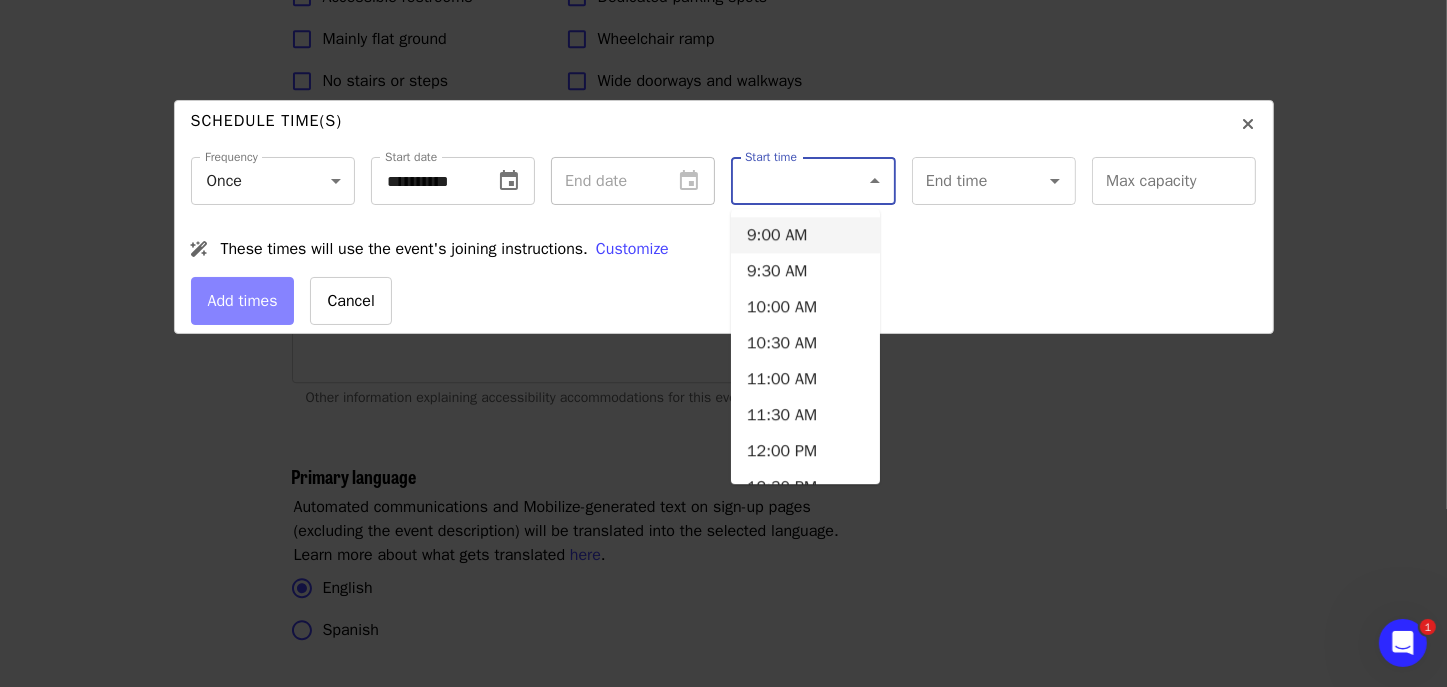 click 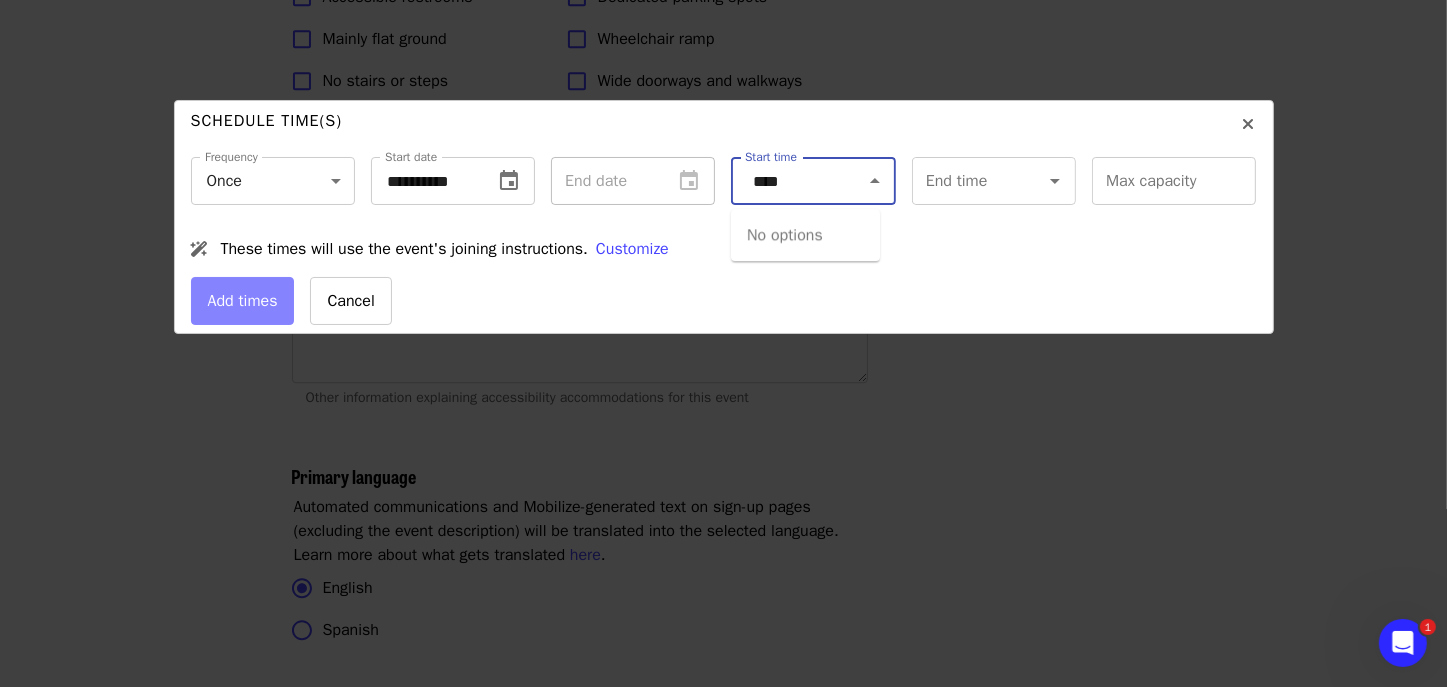type on "****" 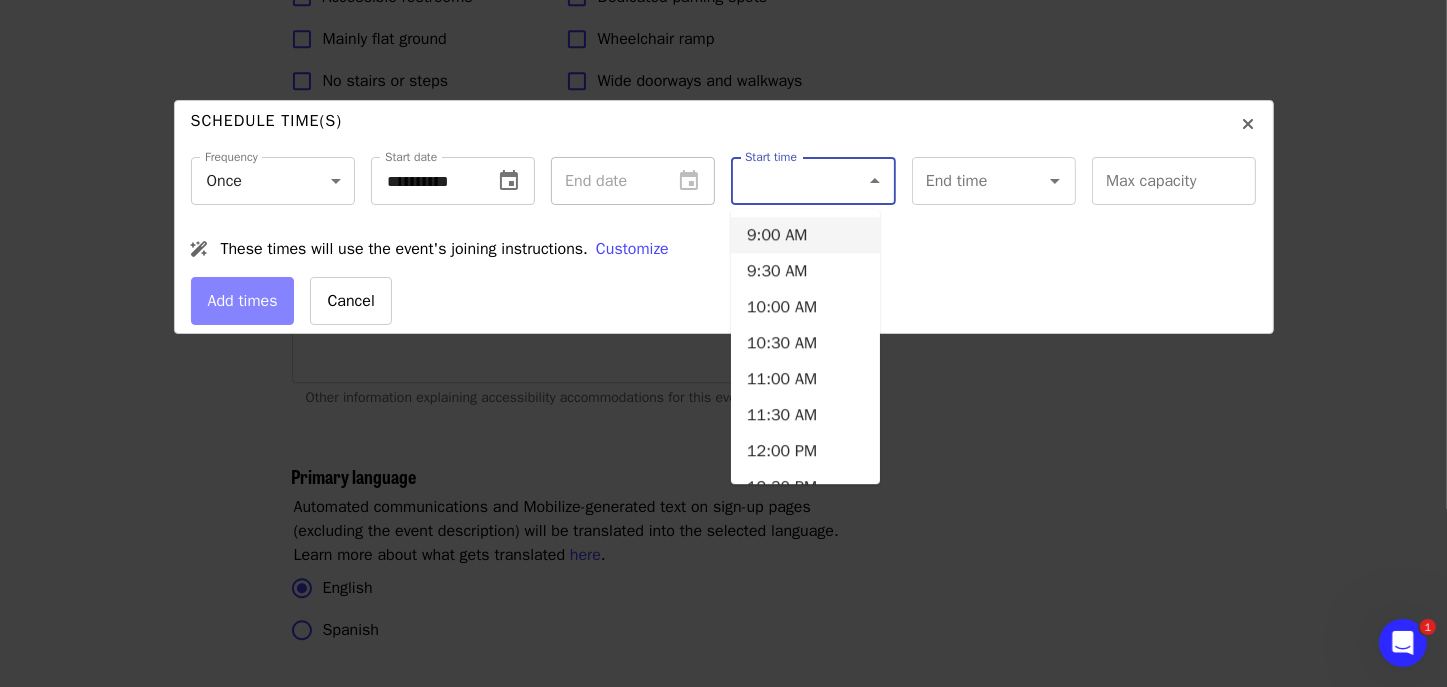 click on "Start time" at bounding box center (788, 181) 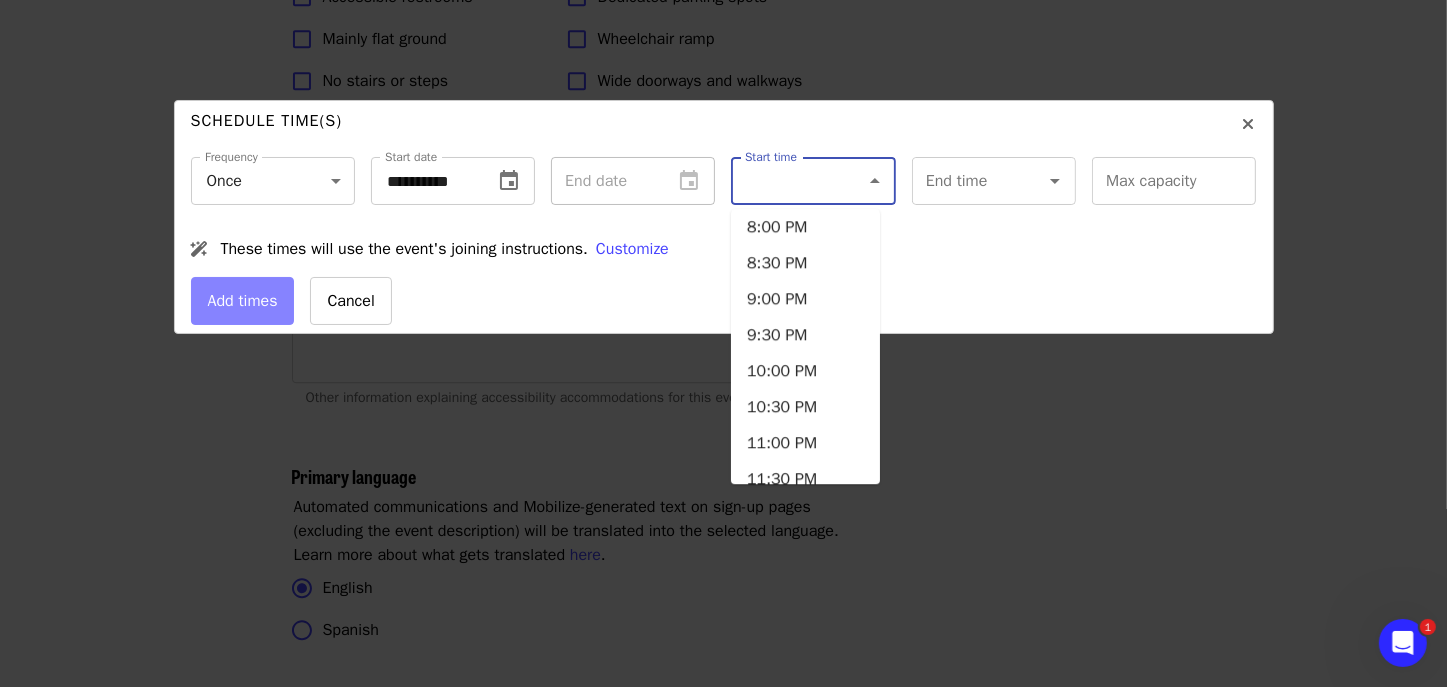 scroll, scrollTop: 1468, scrollLeft: 0, axis: vertical 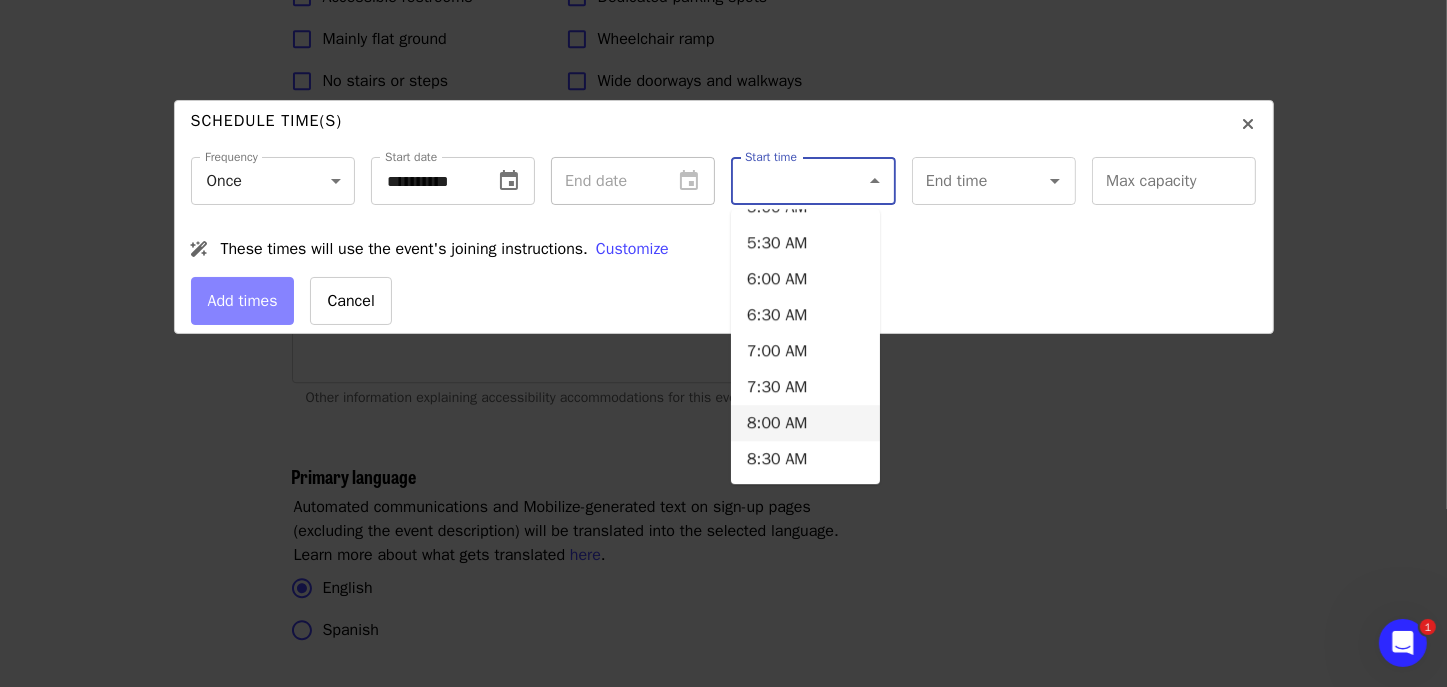 click on "8:00 AM" at bounding box center [805, 423] 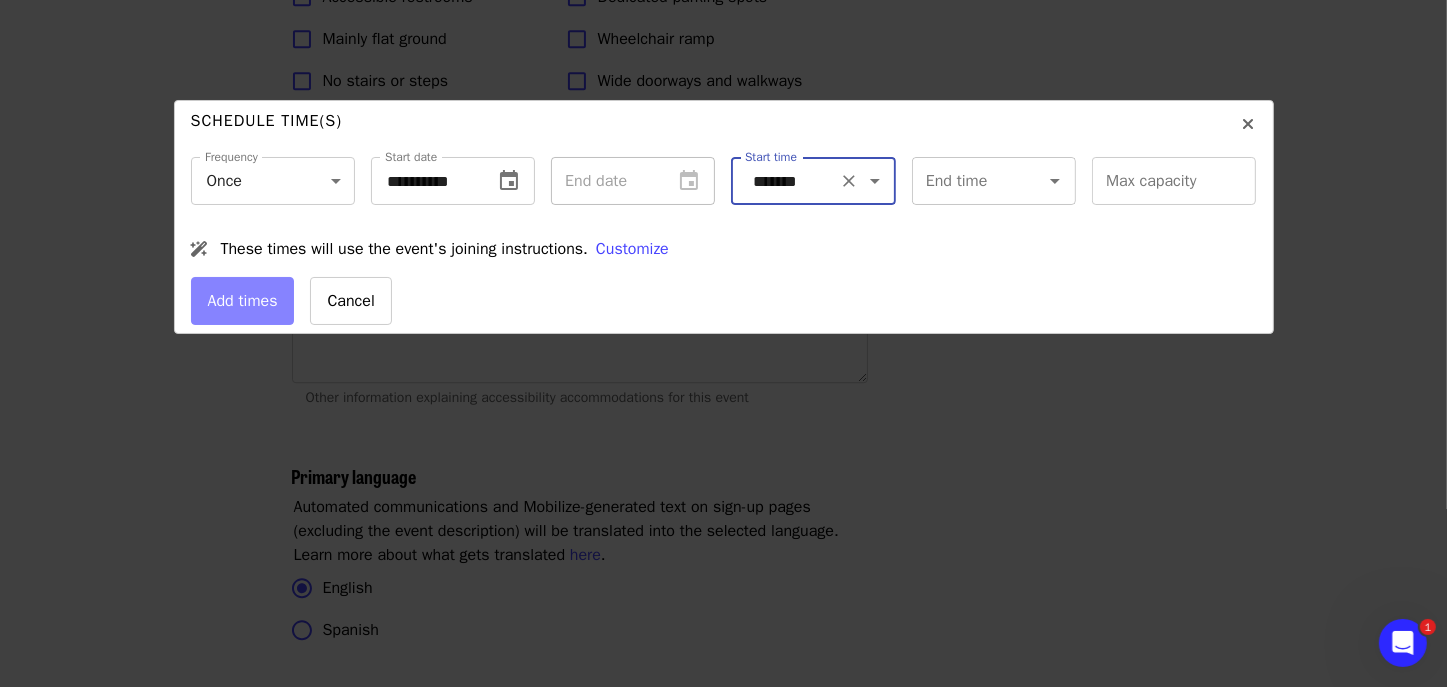 click on "End time" at bounding box center [969, 181] 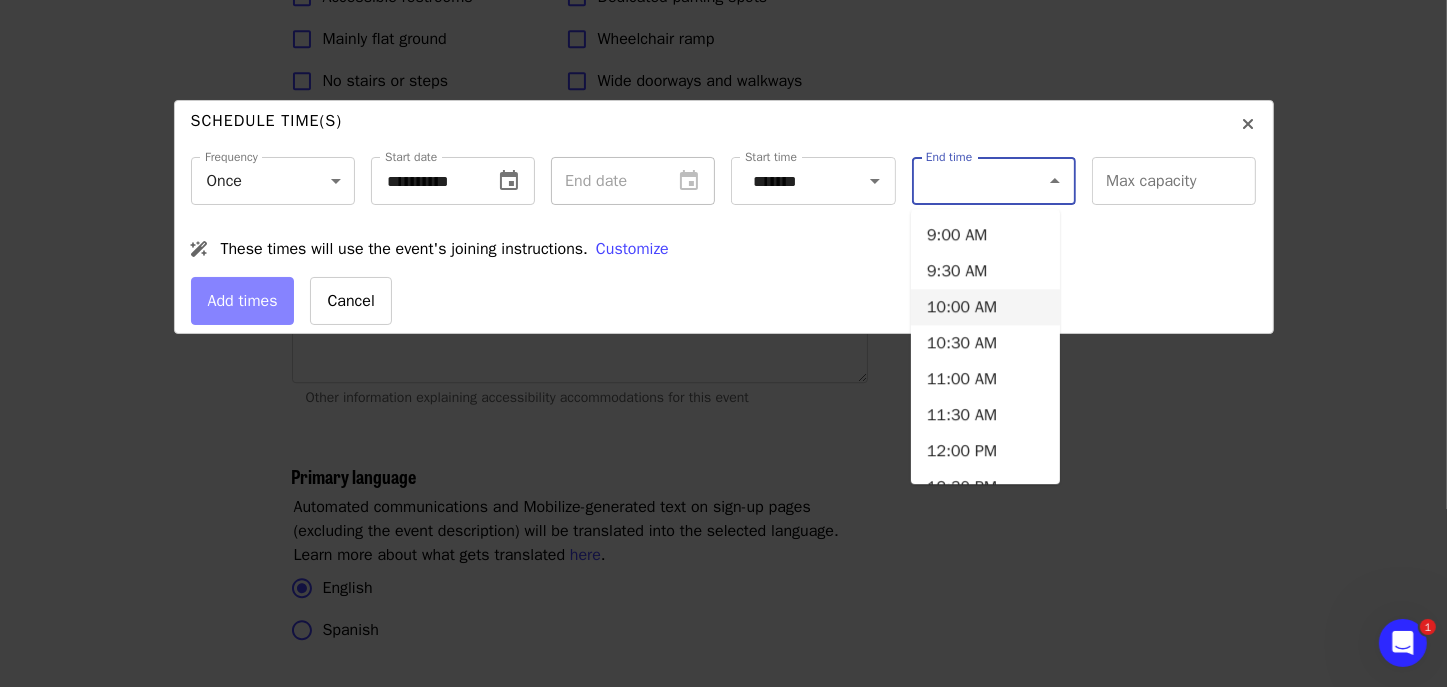 click on "10:00 AM" at bounding box center (985, 307) 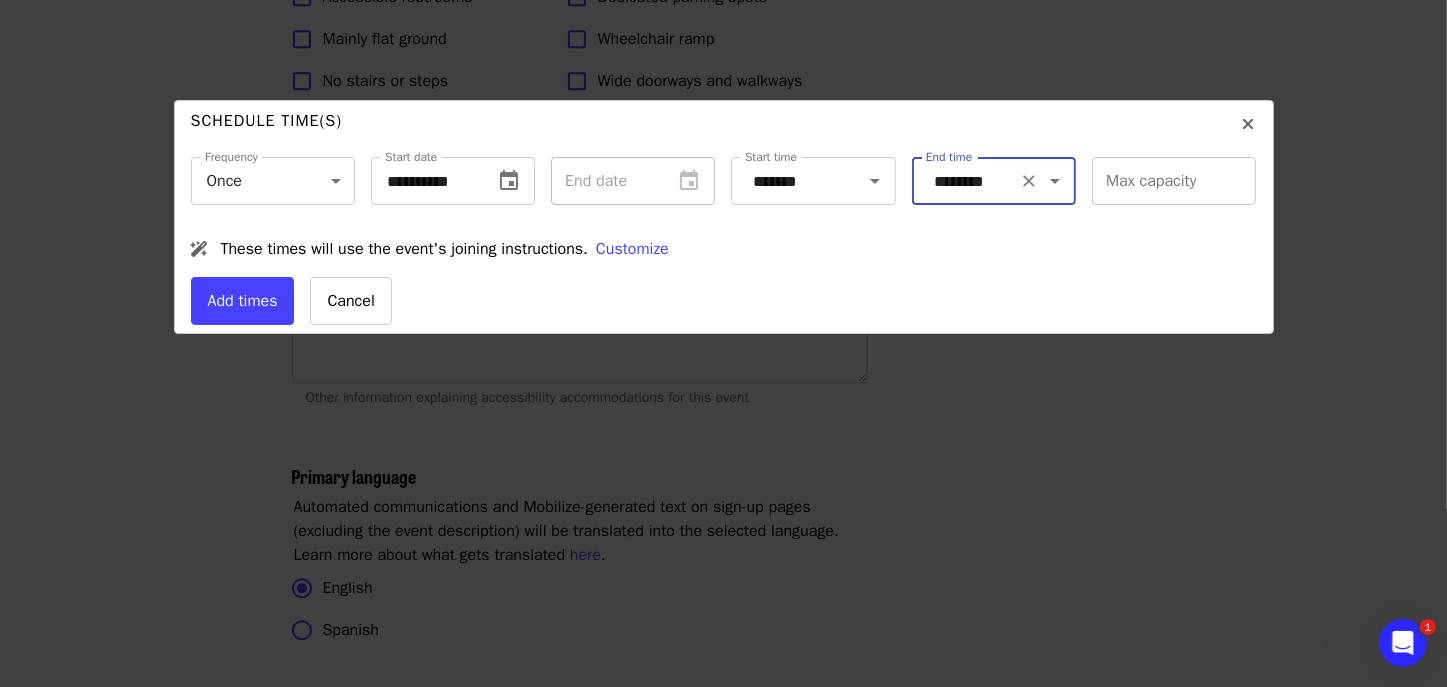 click on "*" at bounding box center (1174, 181) 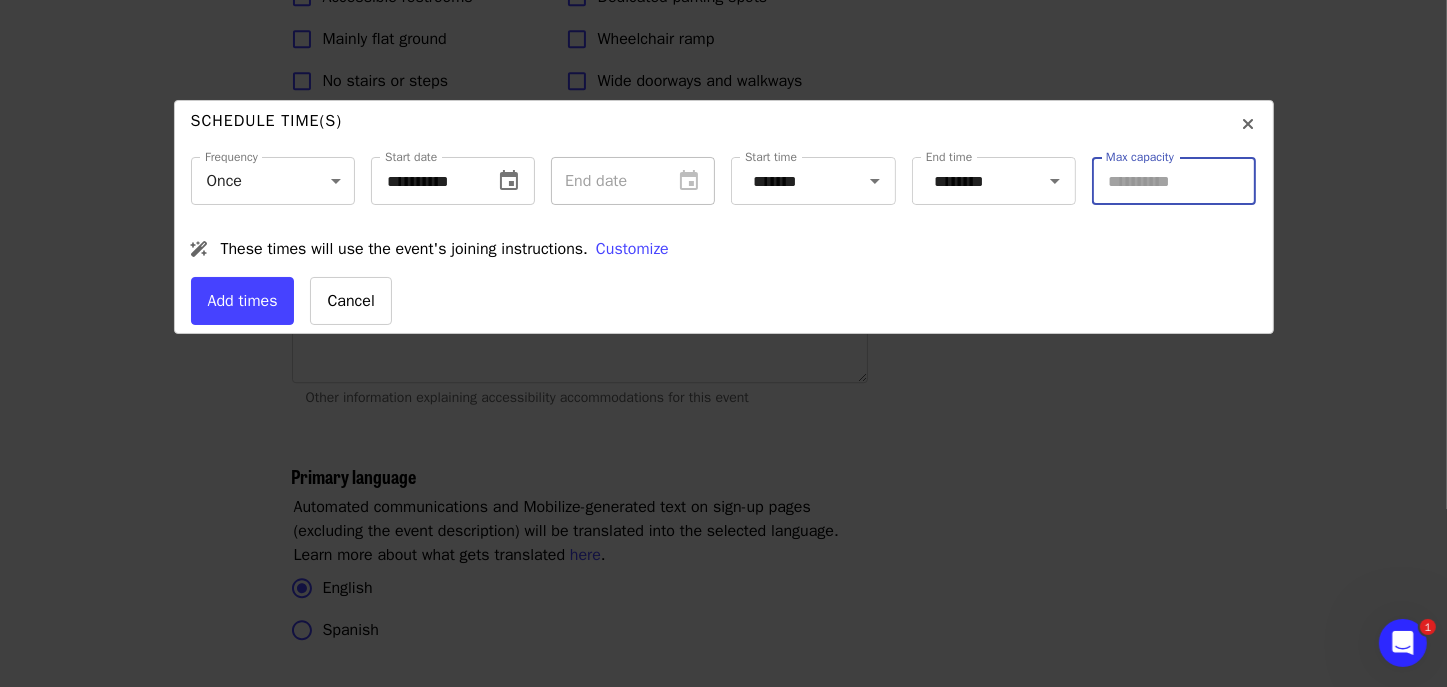 click on "*" at bounding box center (1174, 181) 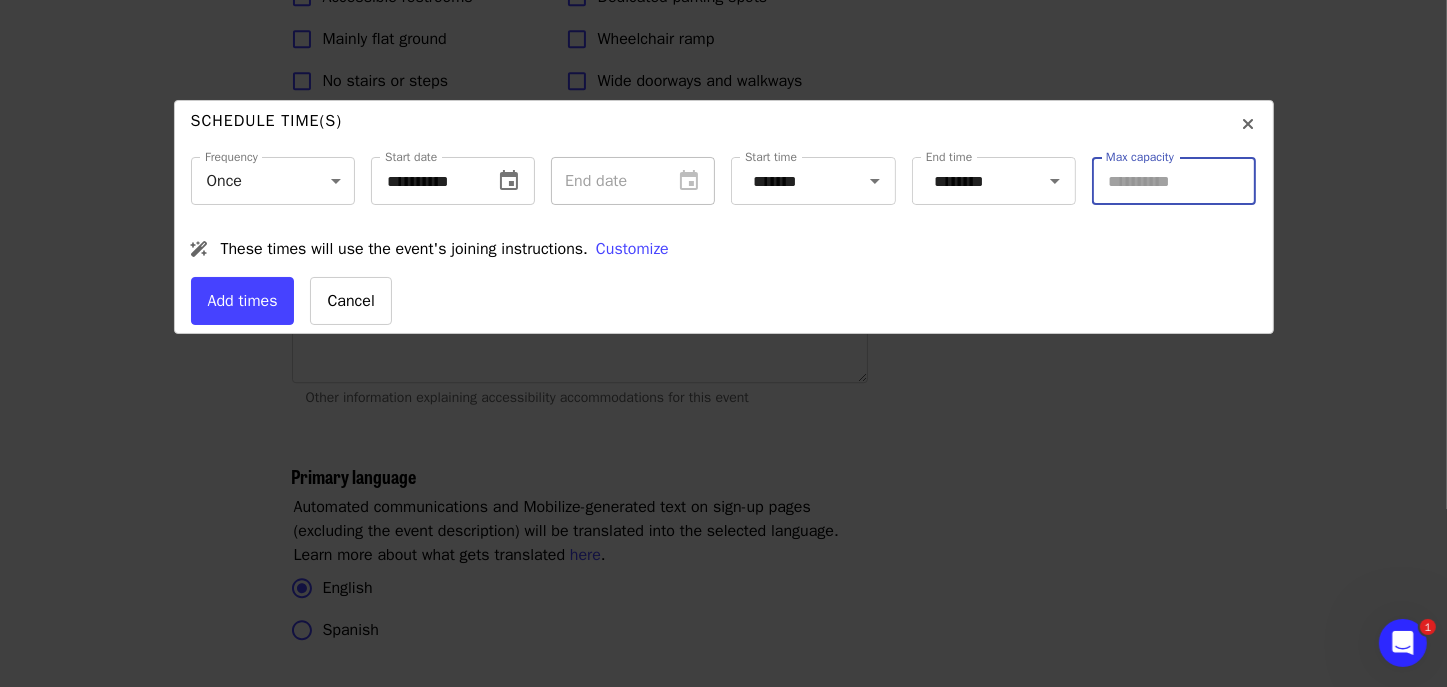 click on "**" at bounding box center [1174, 181] 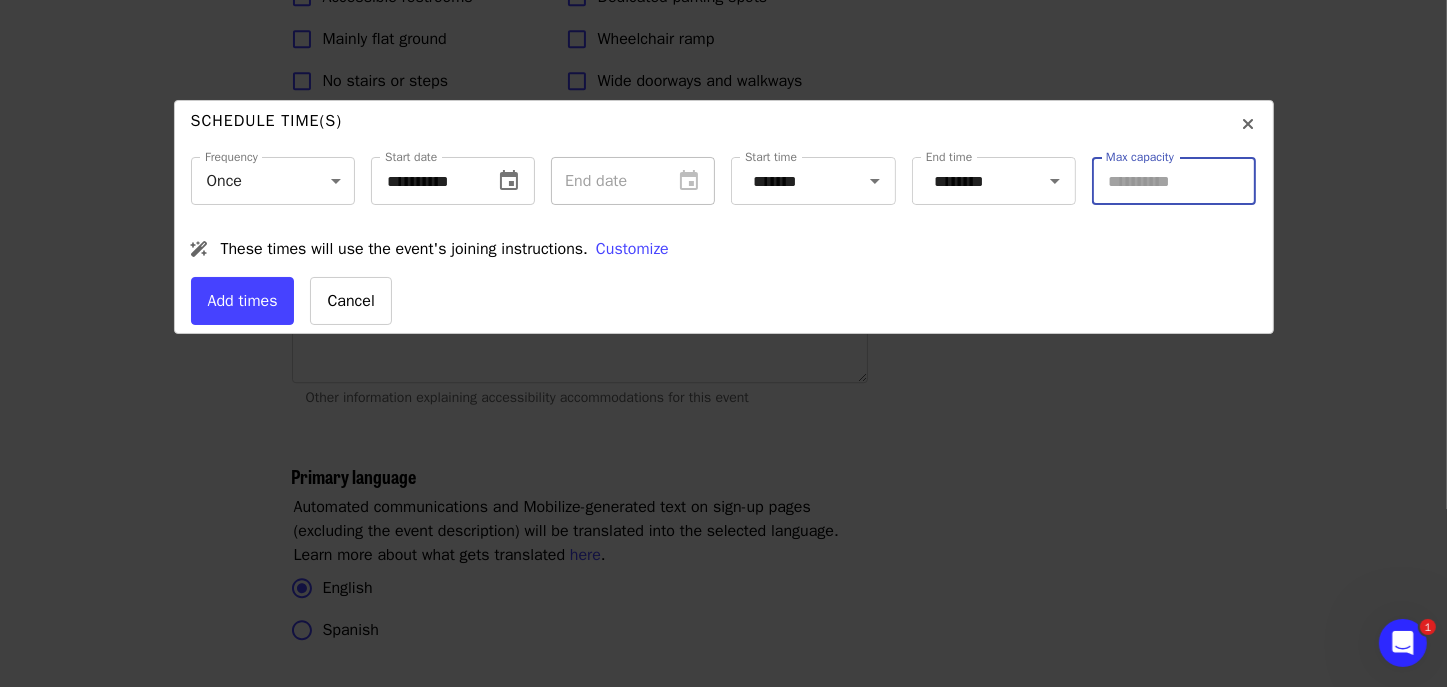 type on "**" 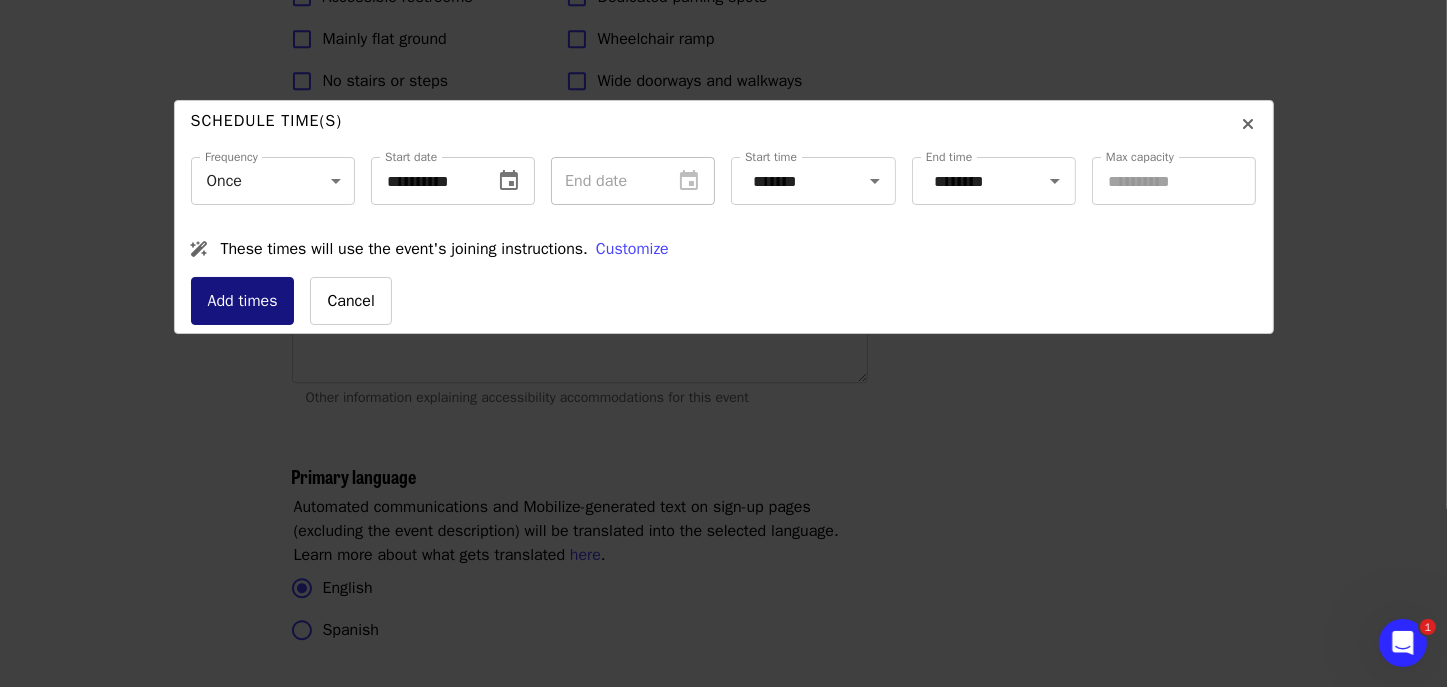 click on "Add times" at bounding box center (243, 301) 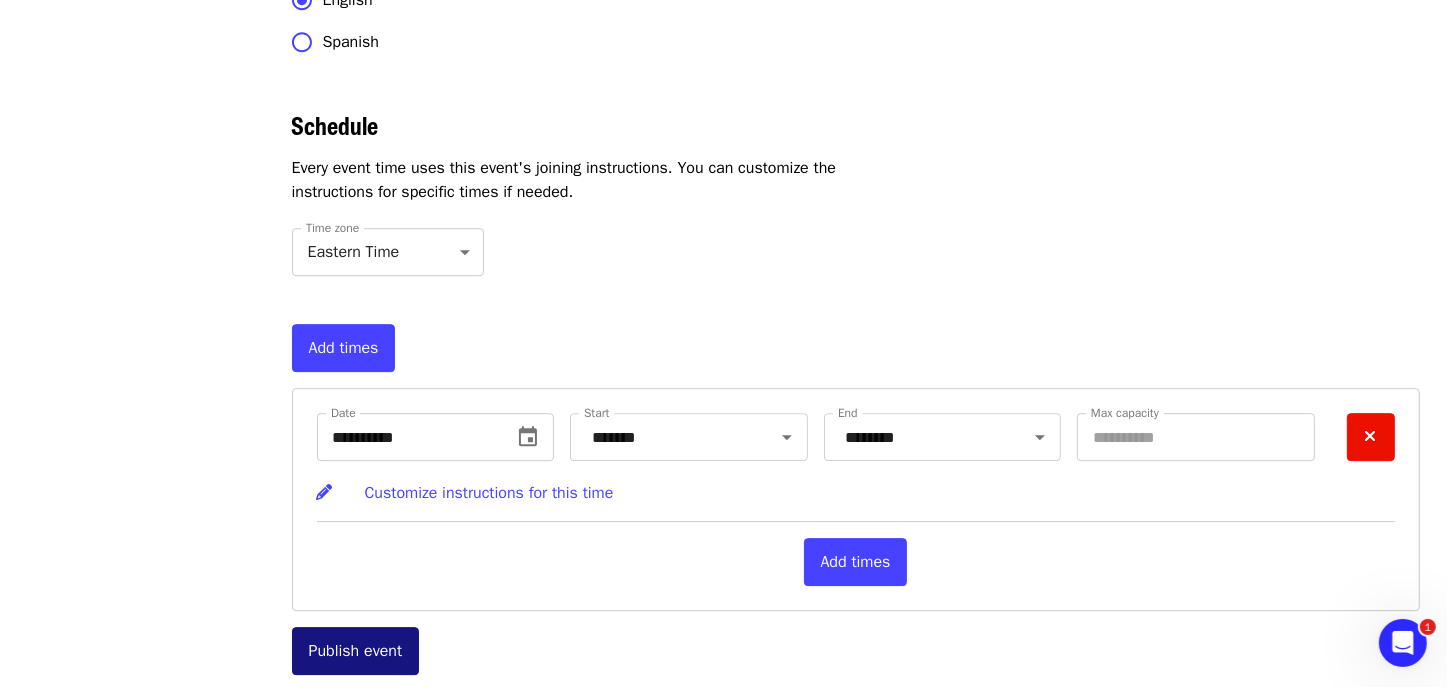 click on "Publish event" at bounding box center (356, 651) 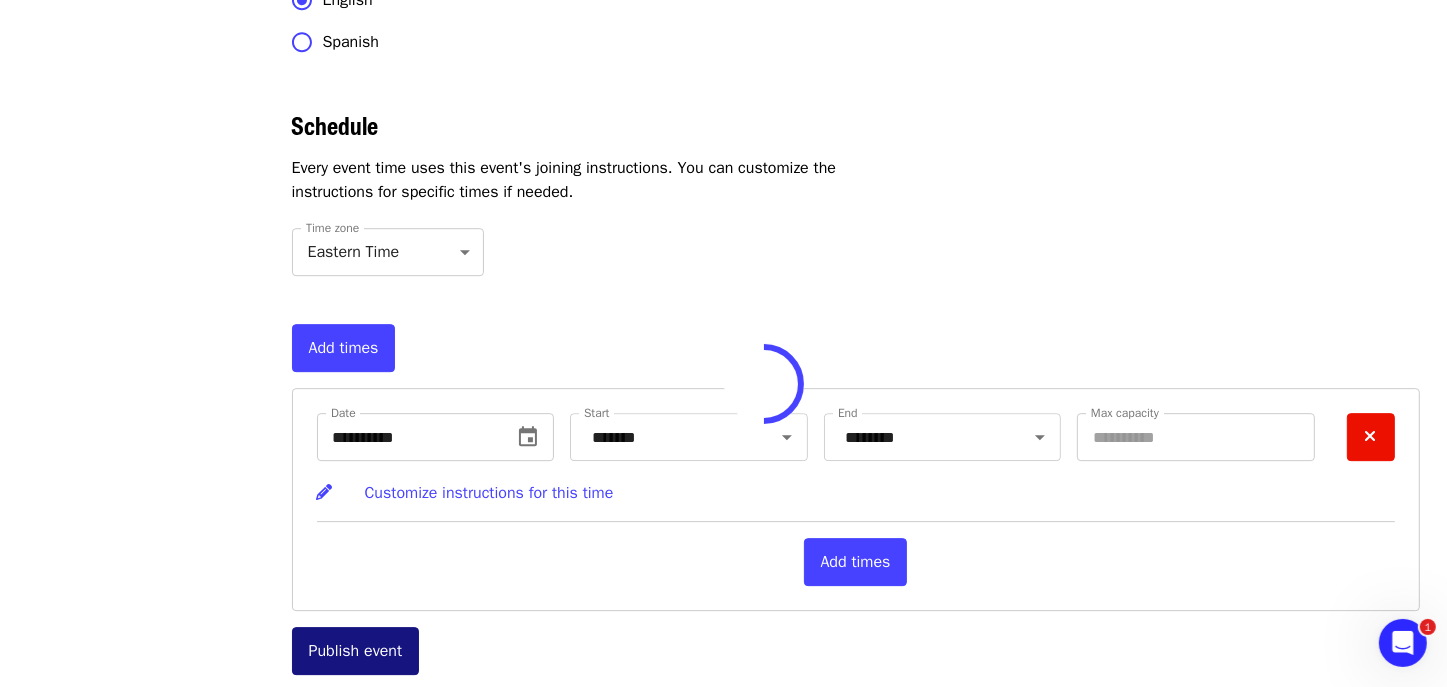 scroll, scrollTop: 0, scrollLeft: 0, axis: both 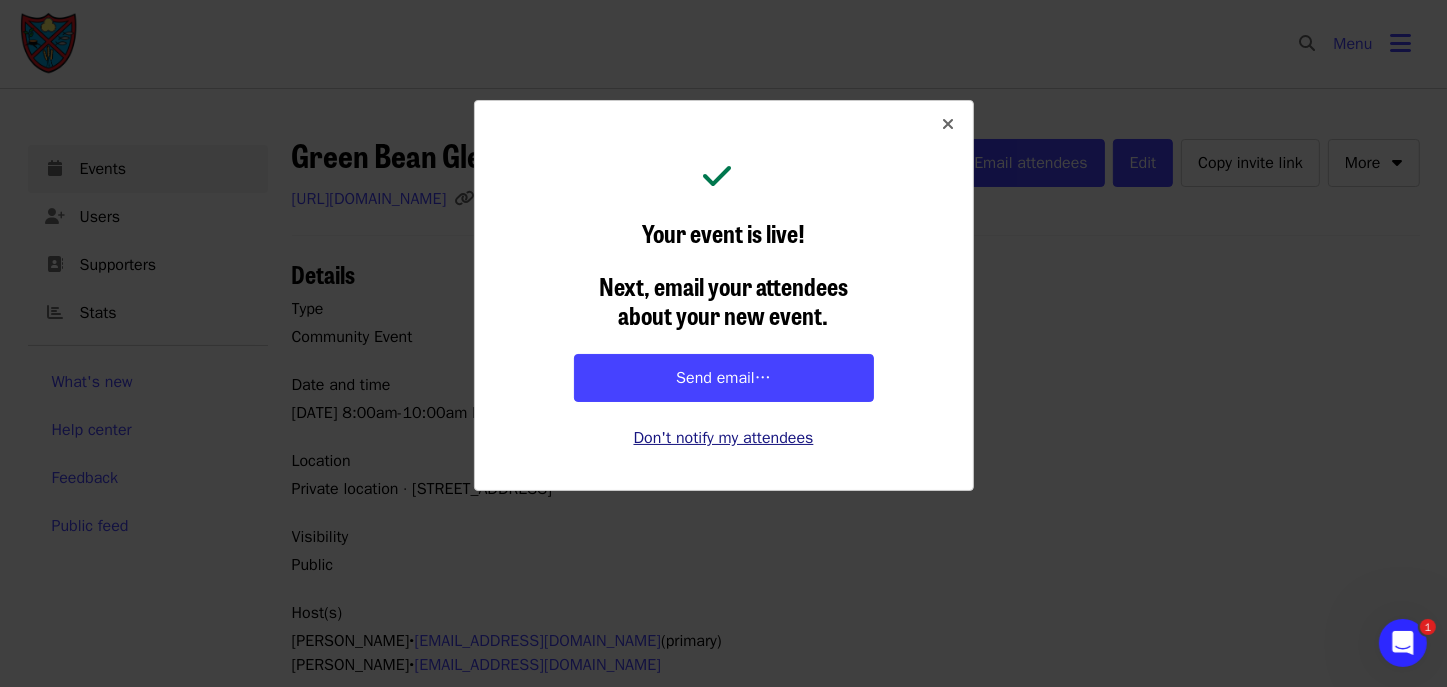 click on "Don't notify my attendees" at bounding box center [724, 438] 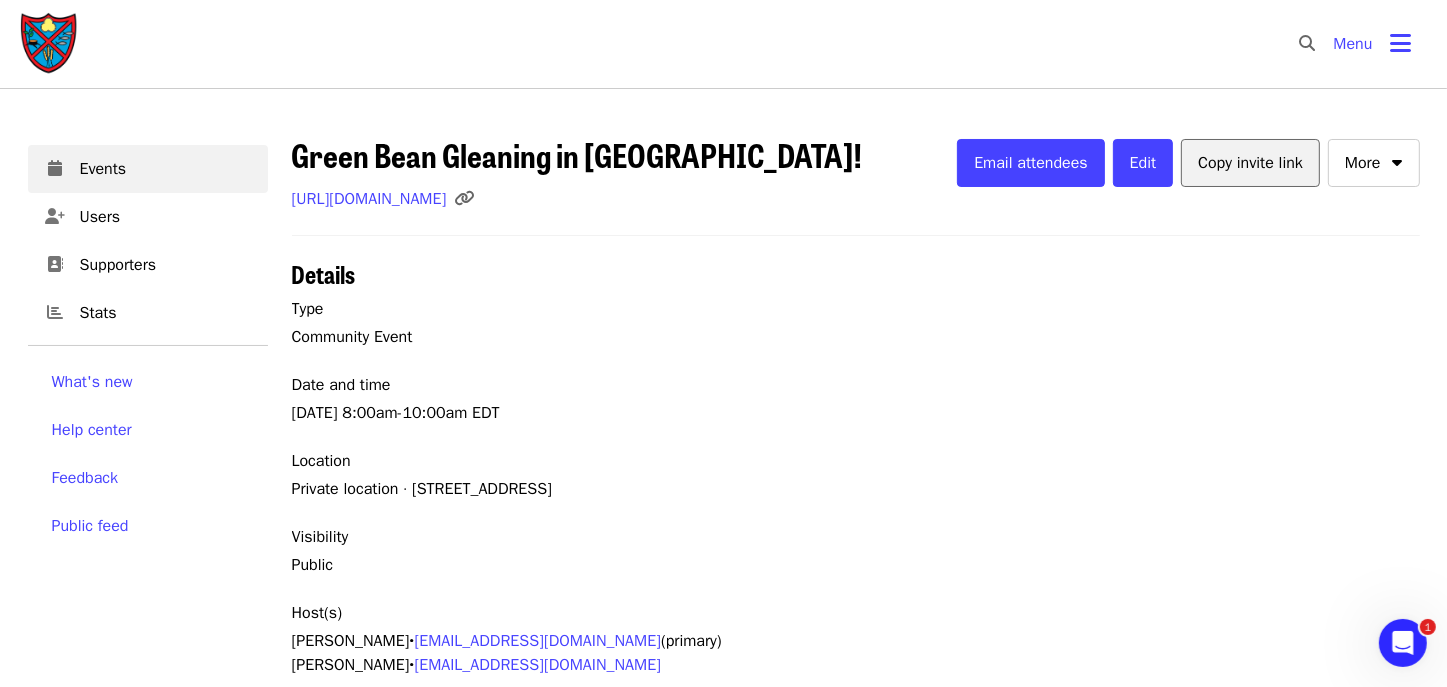 click on "Copy invite link" at bounding box center [1250, 163] 